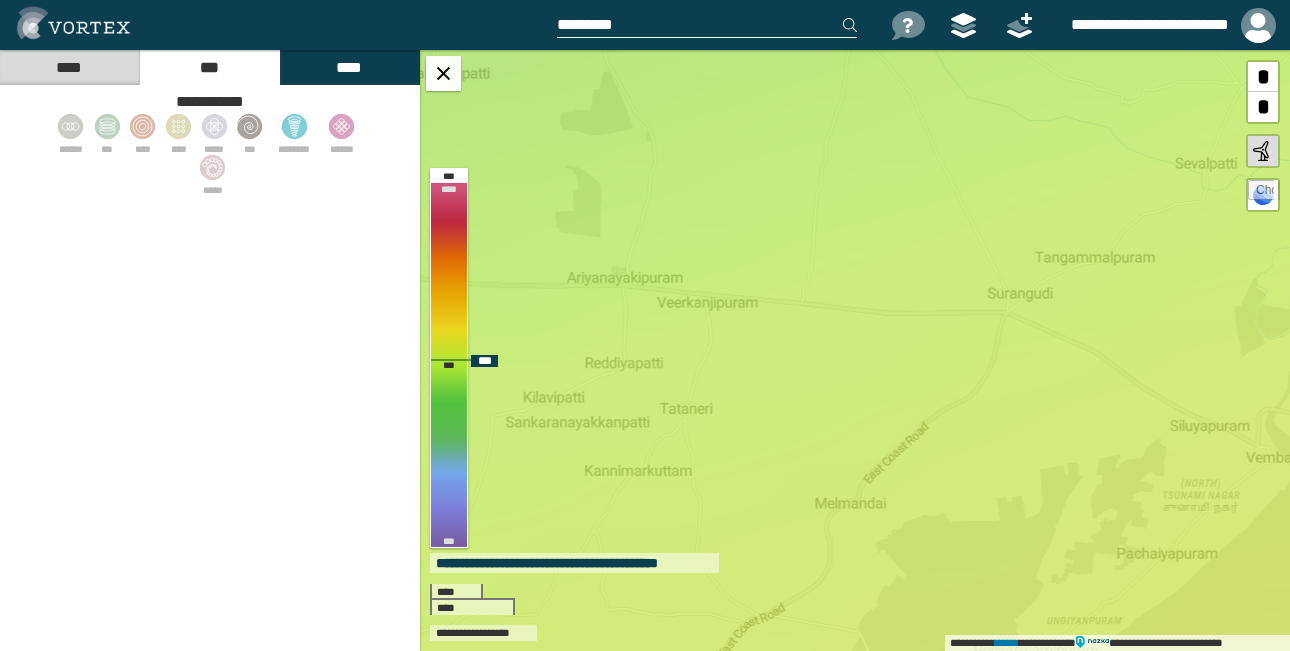 scroll, scrollTop: 0, scrollLeft: 0, axis: both 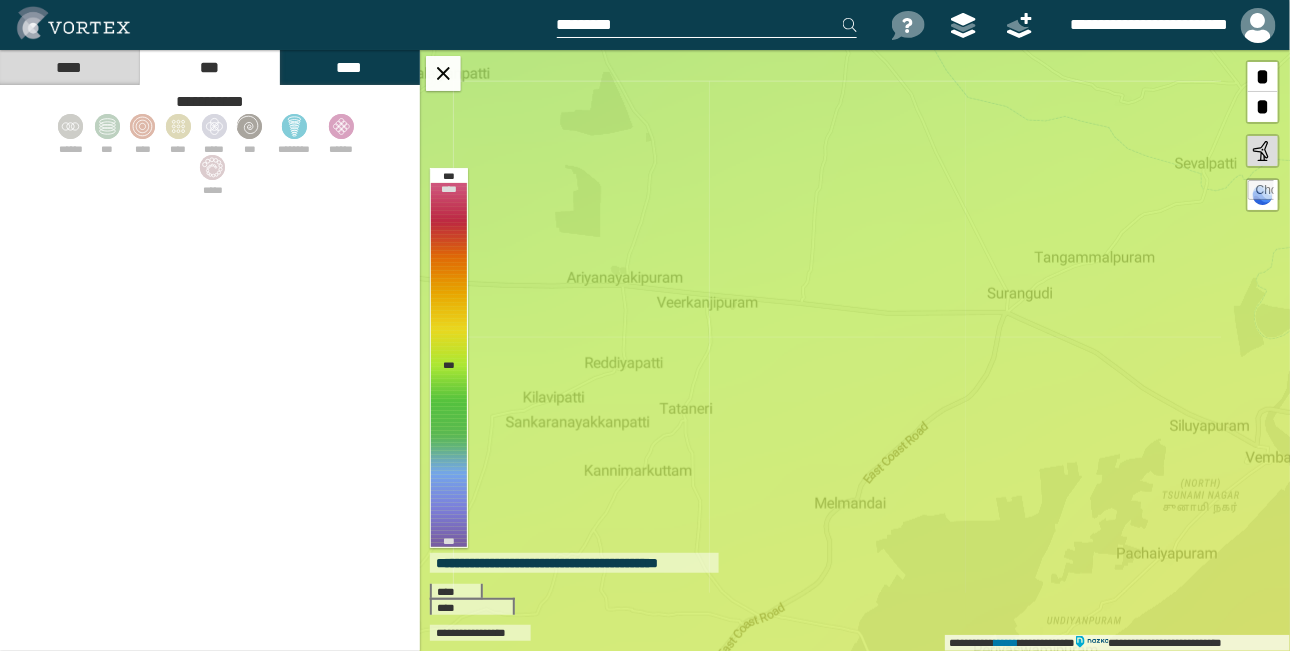 click at bounding box center (707, 25) 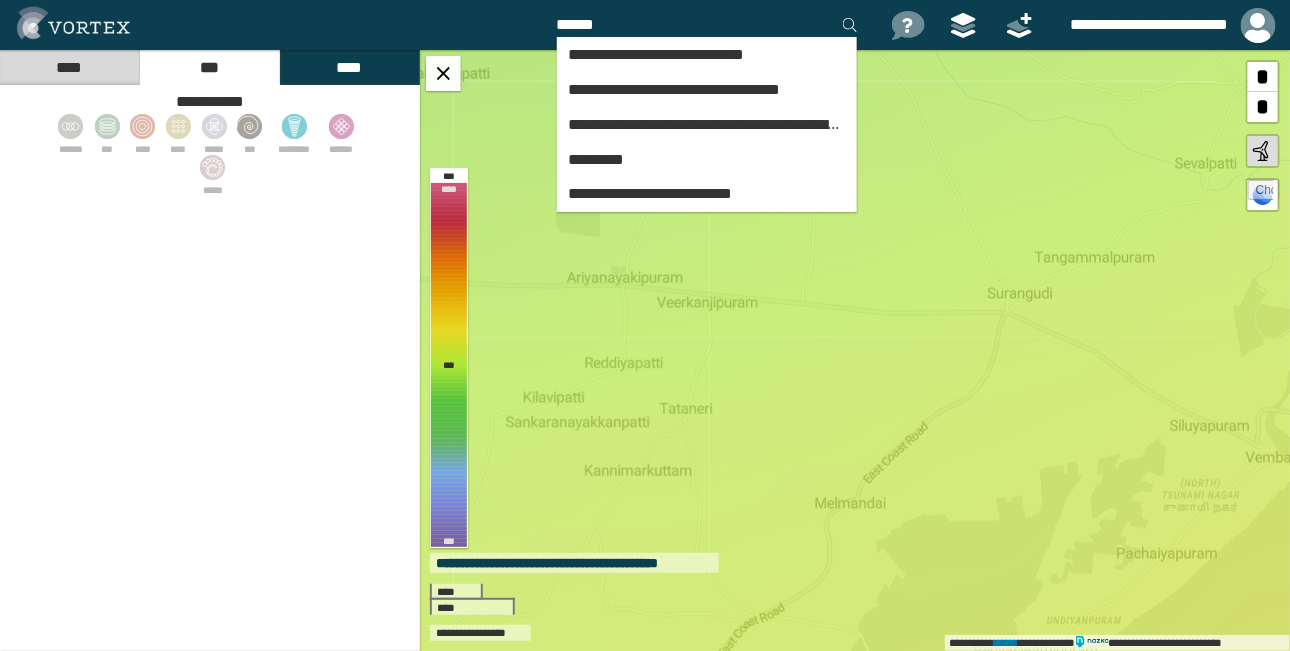 click on "**********" at bounding box center [657, 54] 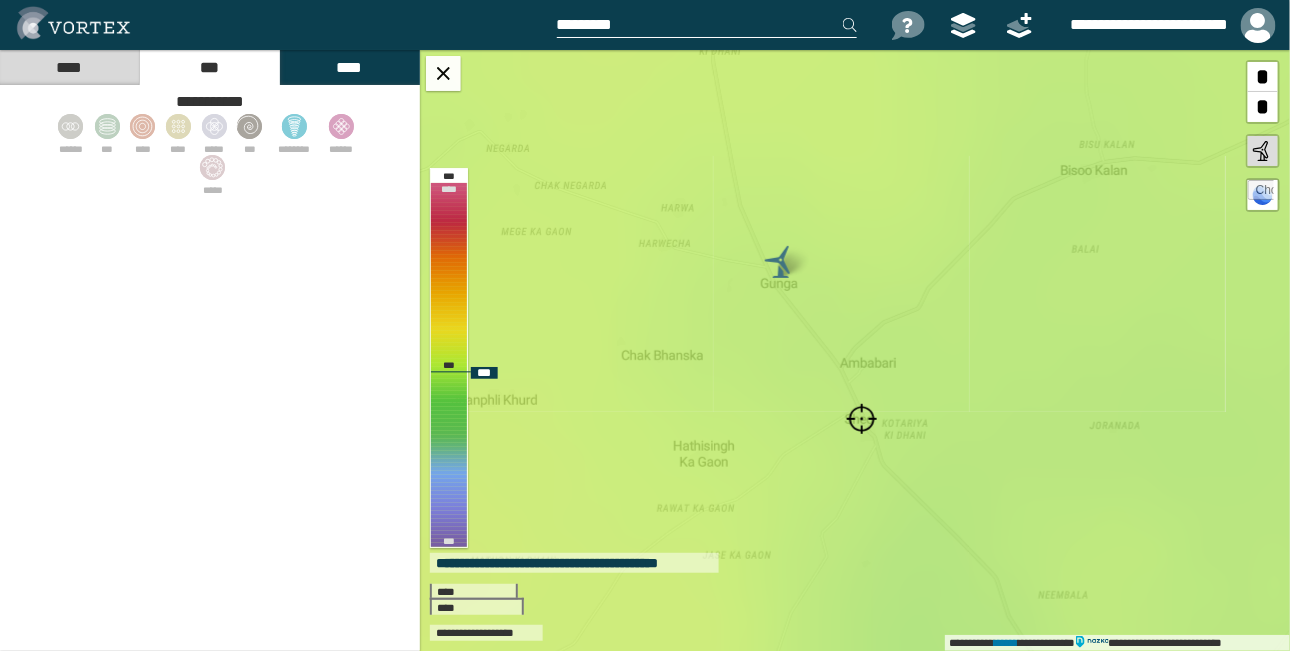 drag, startPoint x: 774, startPoint y: 315, endPoint x: 778, endPoint y: 384, distance: 69.115845 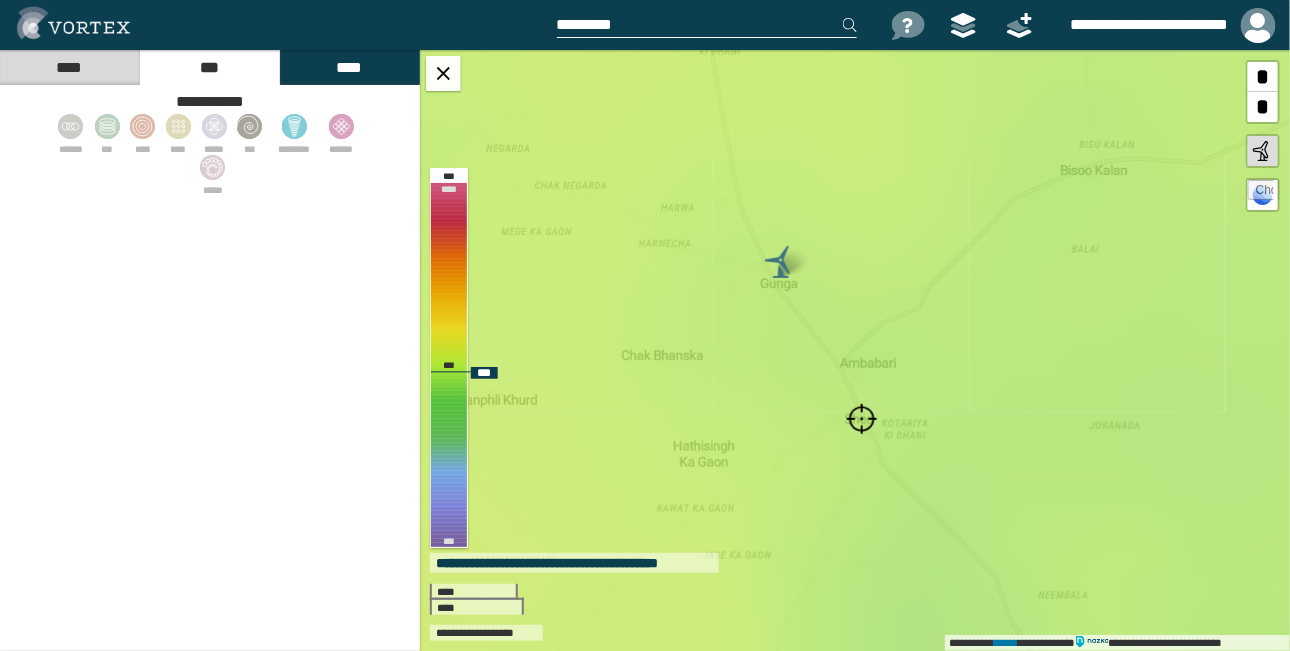 click on "**********" at bounding box center [855, 350] 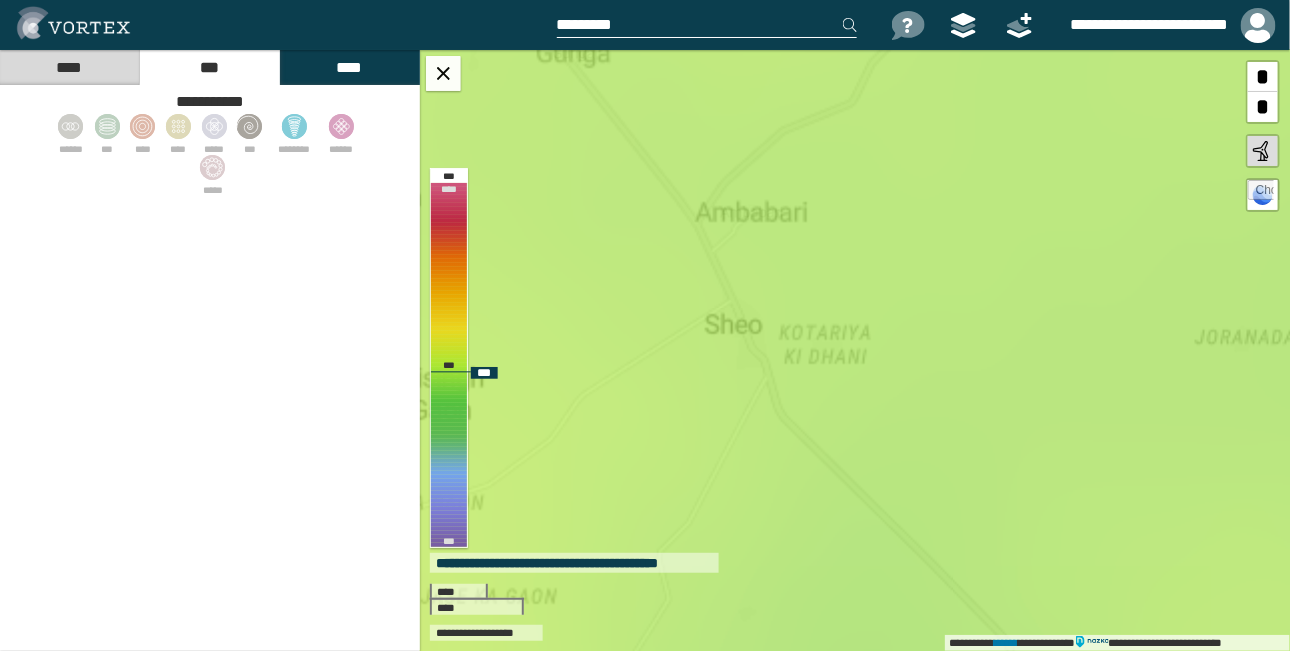 drag, startPoint x: 942, startPoint y: 431, endPoint x: 903, endPoint y: 348, distance: 91.706055 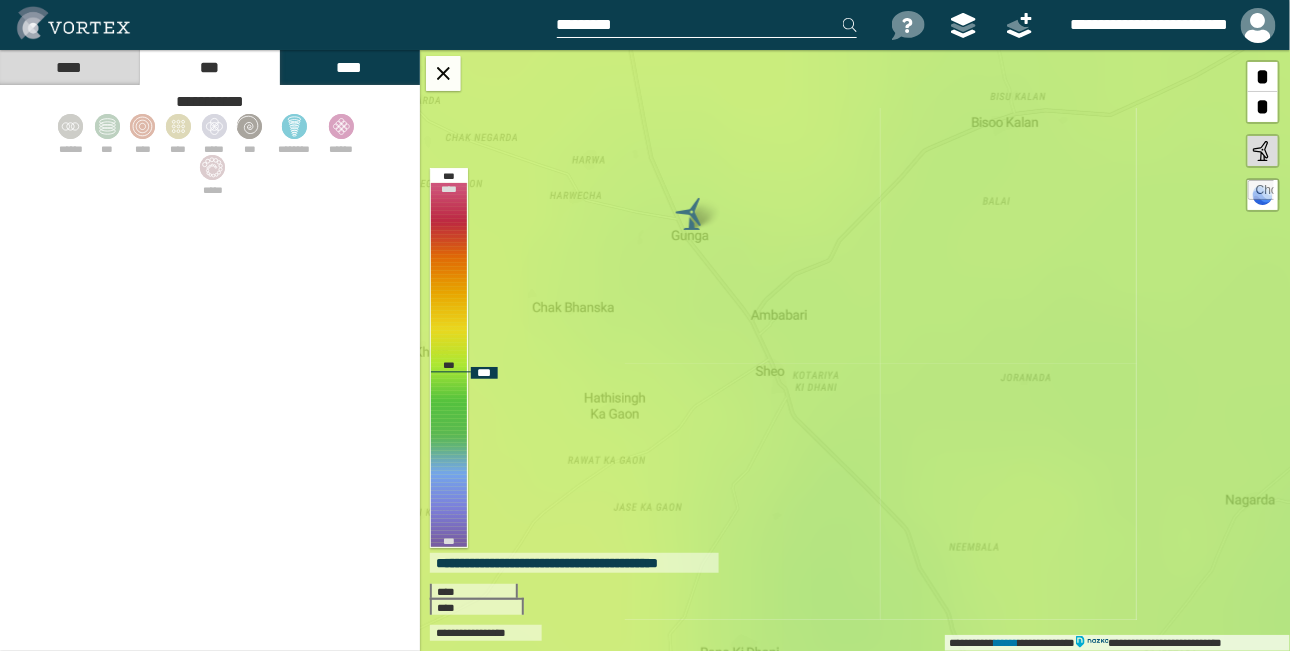 drag, startPoint x: 967, startPoint y: 316, endPoint x: 886, endPoint y: 368, distance: 96.25487 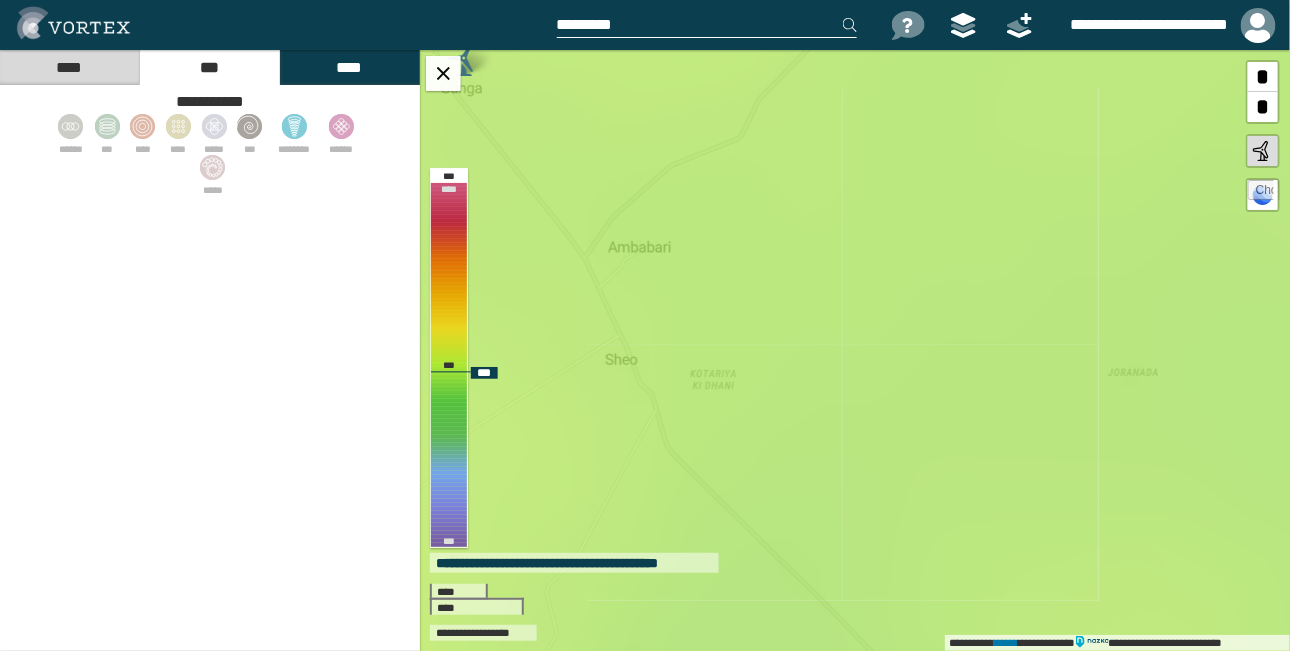 drag, startPoint x: 844, startPoint y: 350, endPoint x: 855, endPoint y: 357, distance: 13.038404 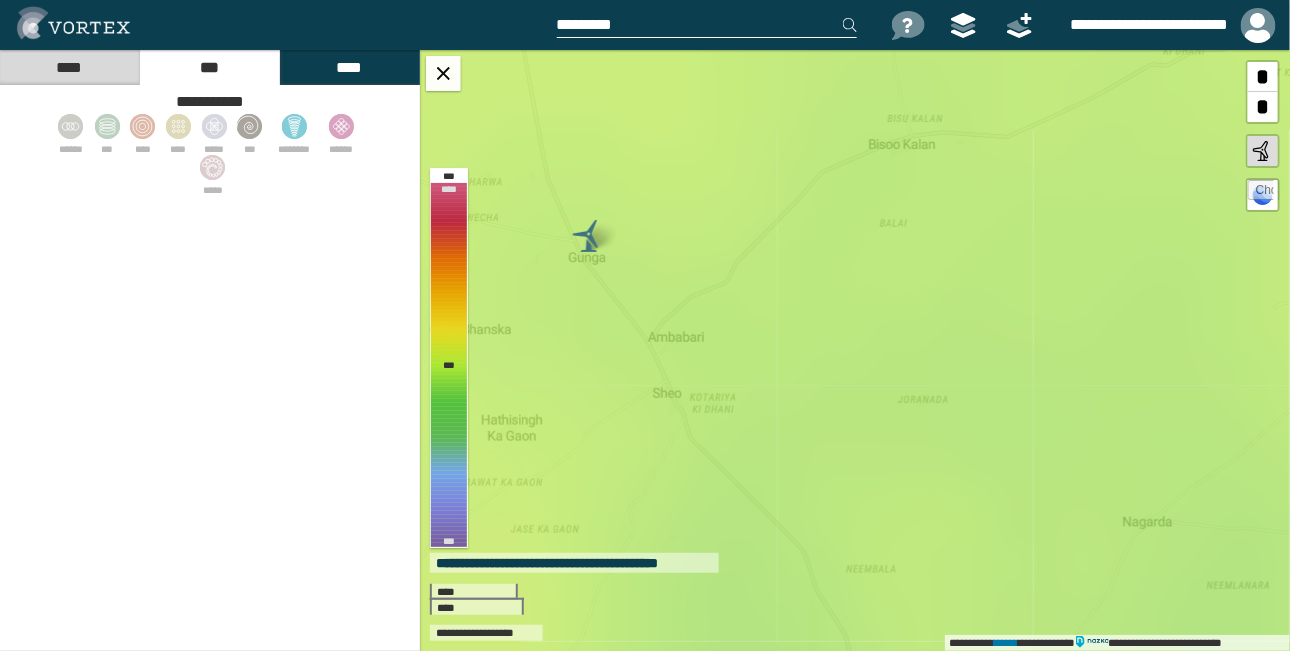 click at bounding box center [707, 25] 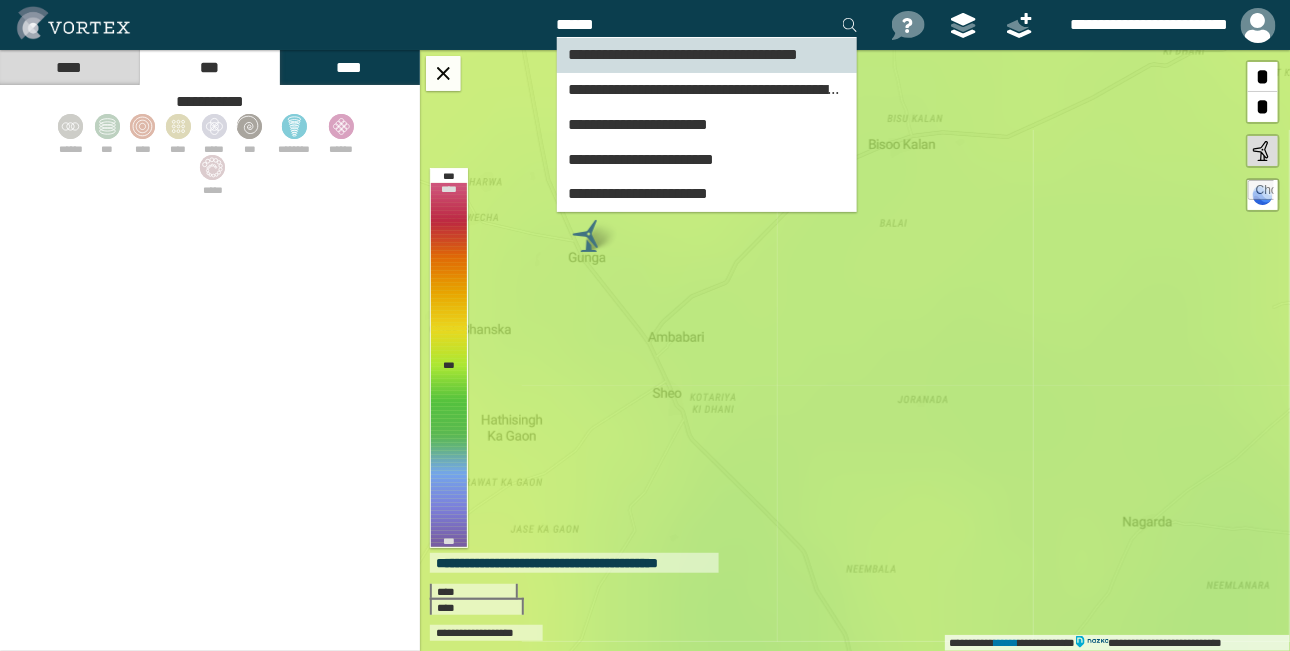 type on "******" 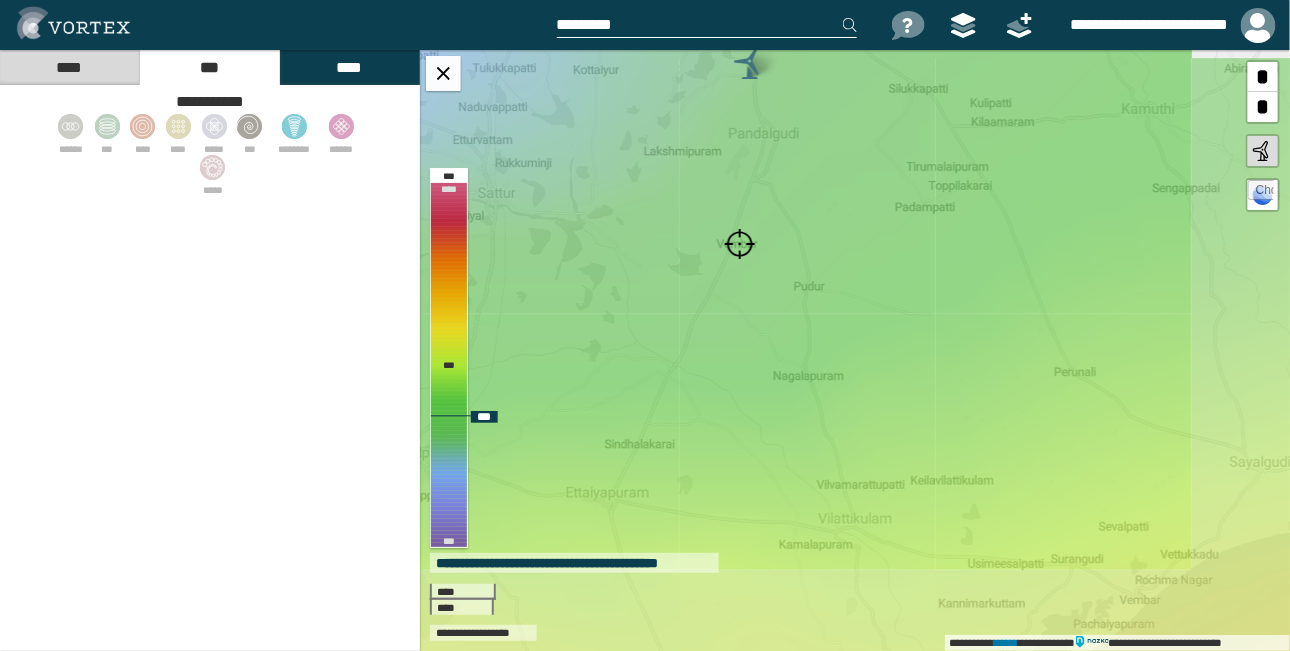 drag, startPoint x: 858, startPoint y: 400, endPoint x: 738, endPoint y: 269, distance: 177.65416 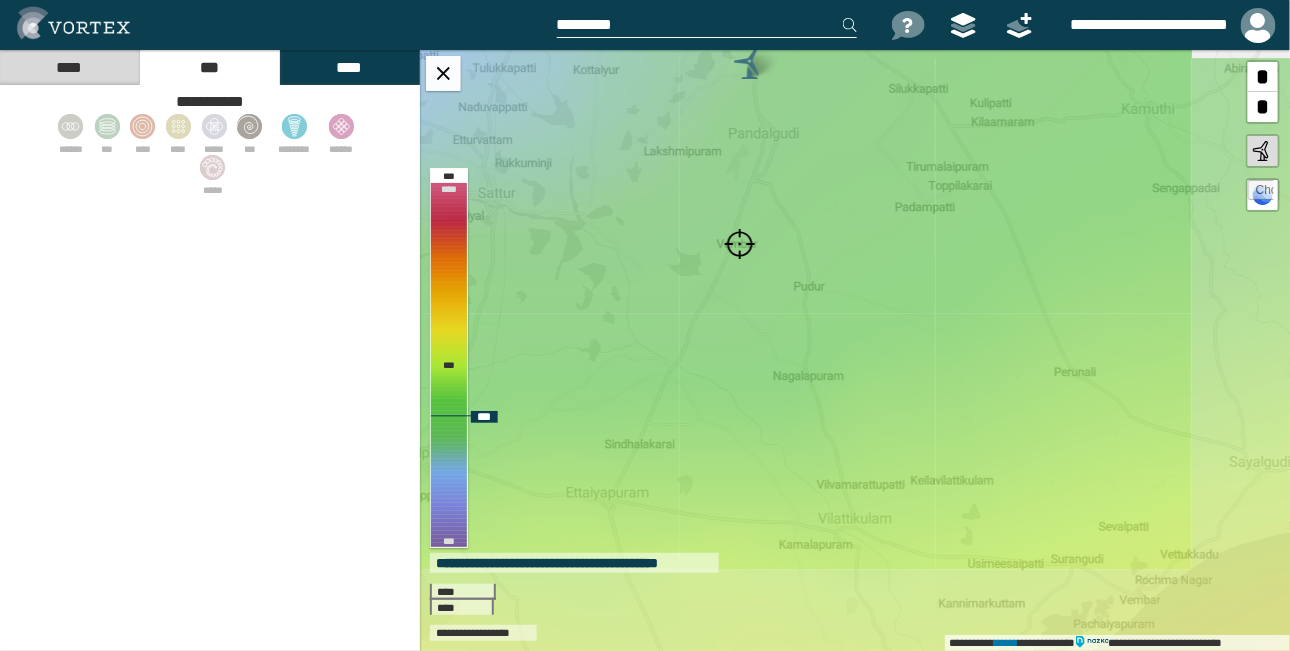 click on "**********" at bounding box center [855, 350] 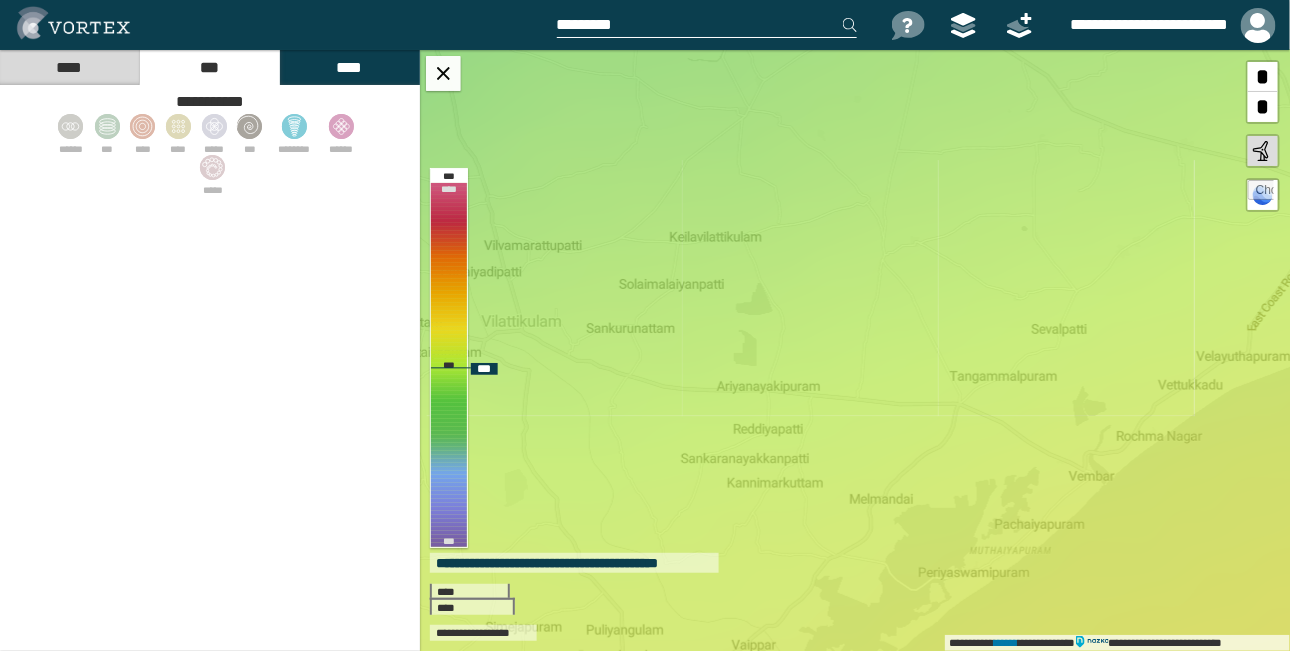 click on "**********" at bounding box center (855, 350) 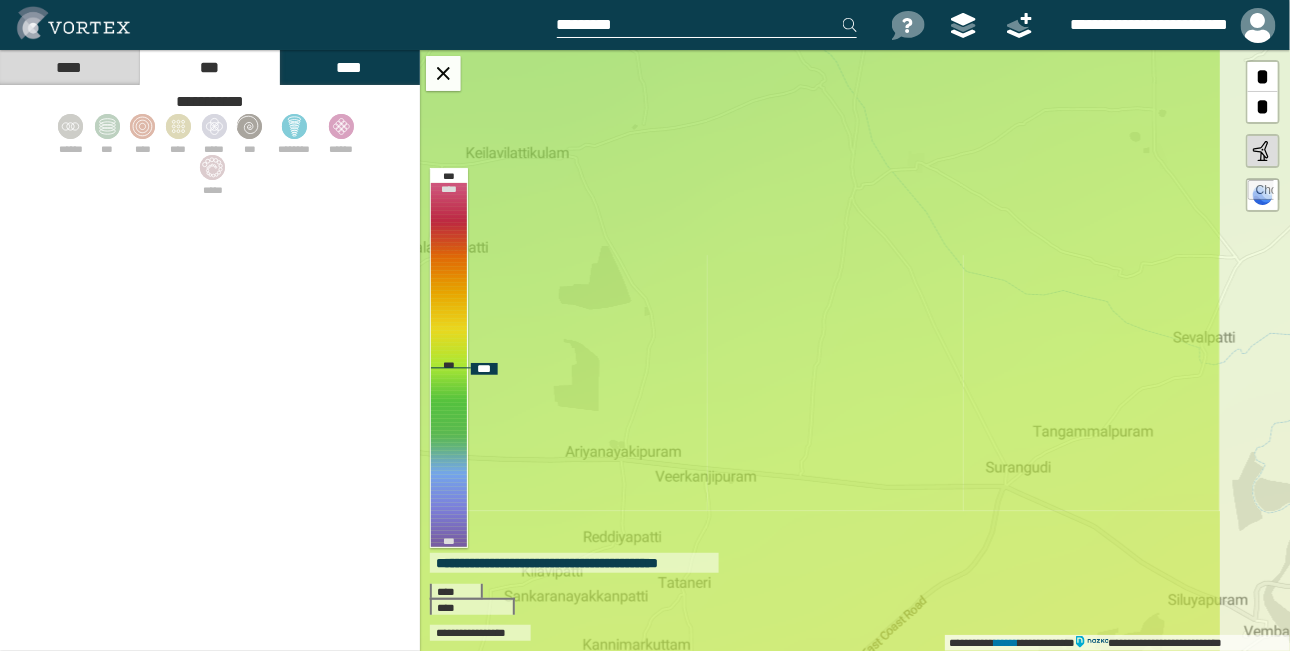 drag, startPoint x: 852, startPoint y: 315, endPoint x: 739, endPoint y: 321, distance: 113.15918 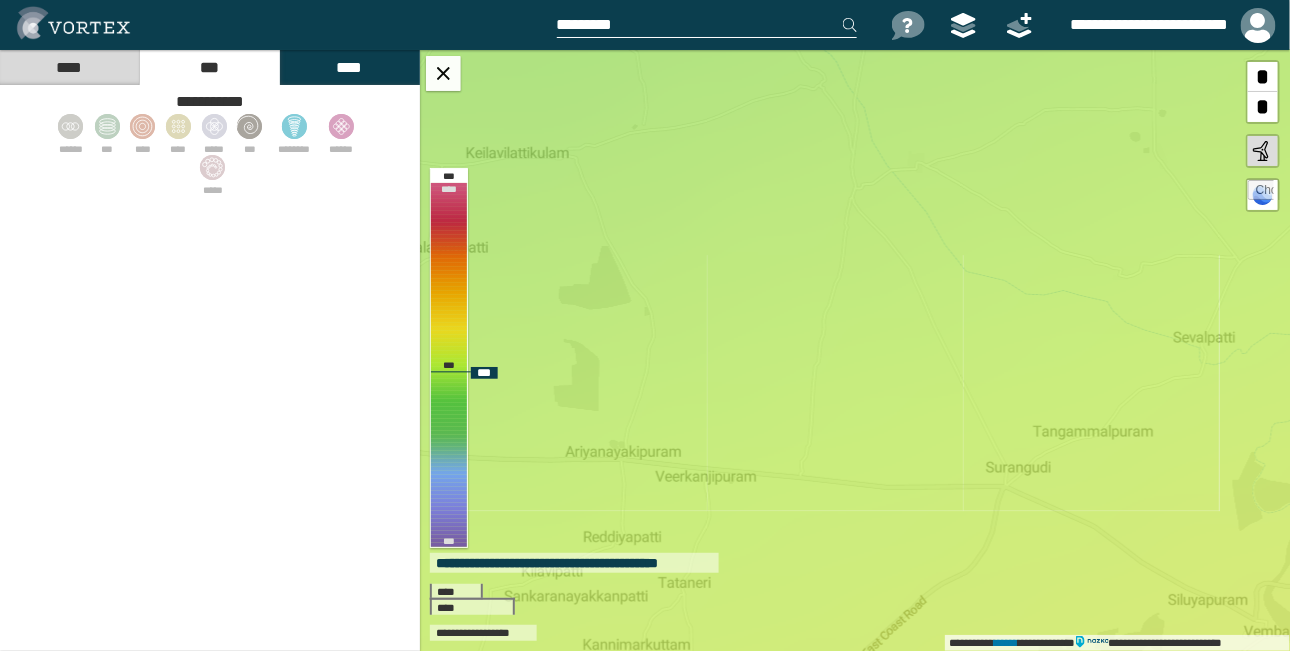 click on "**********" at bounding box center [855, 350] 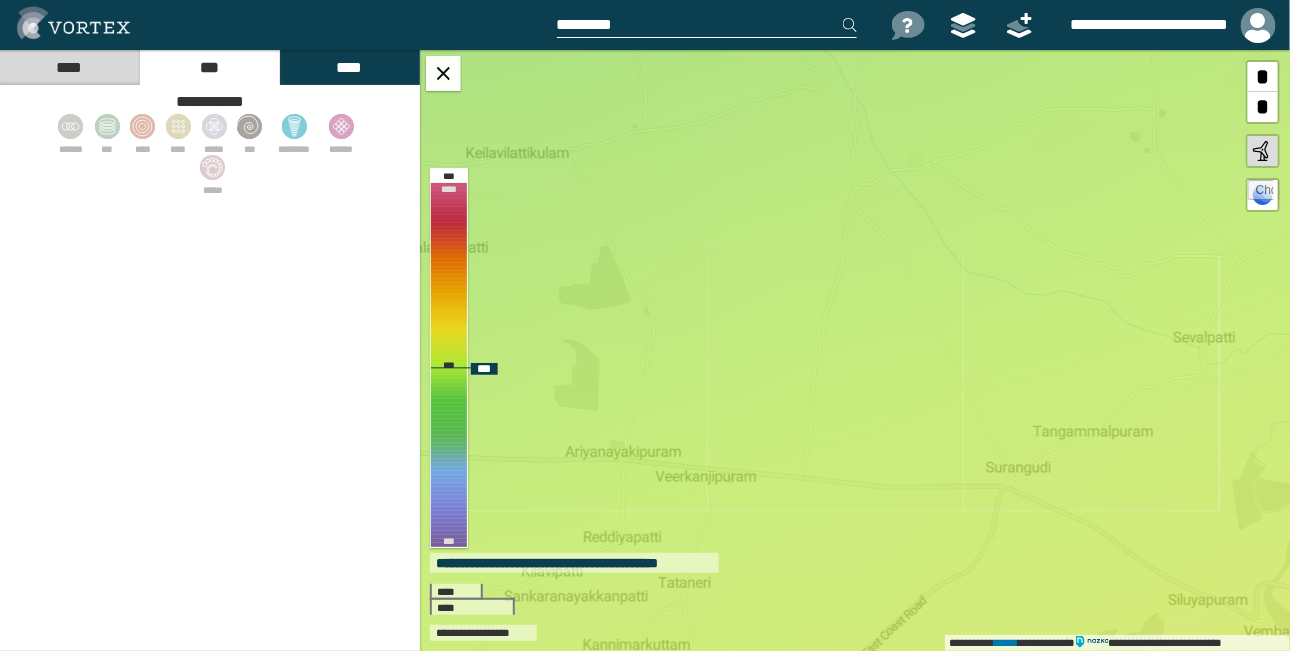 click on "**********" at bounding box center [855, 350] 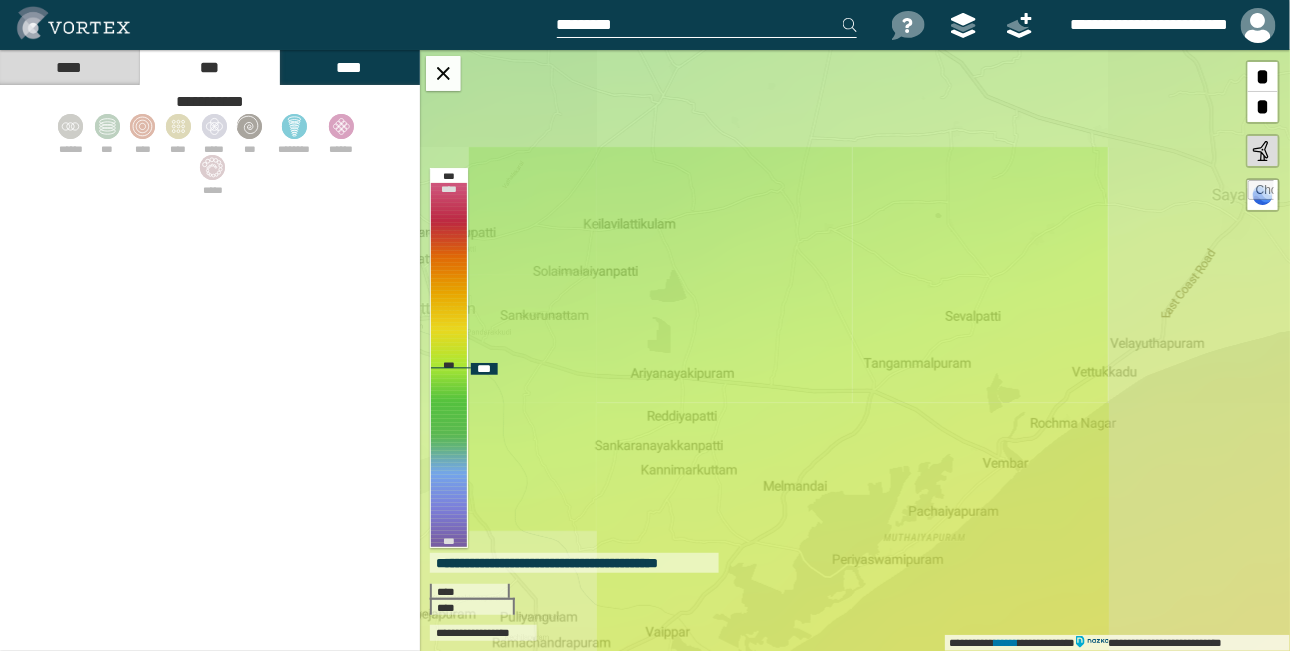 click on "**********" at bounding box center [855, 350] 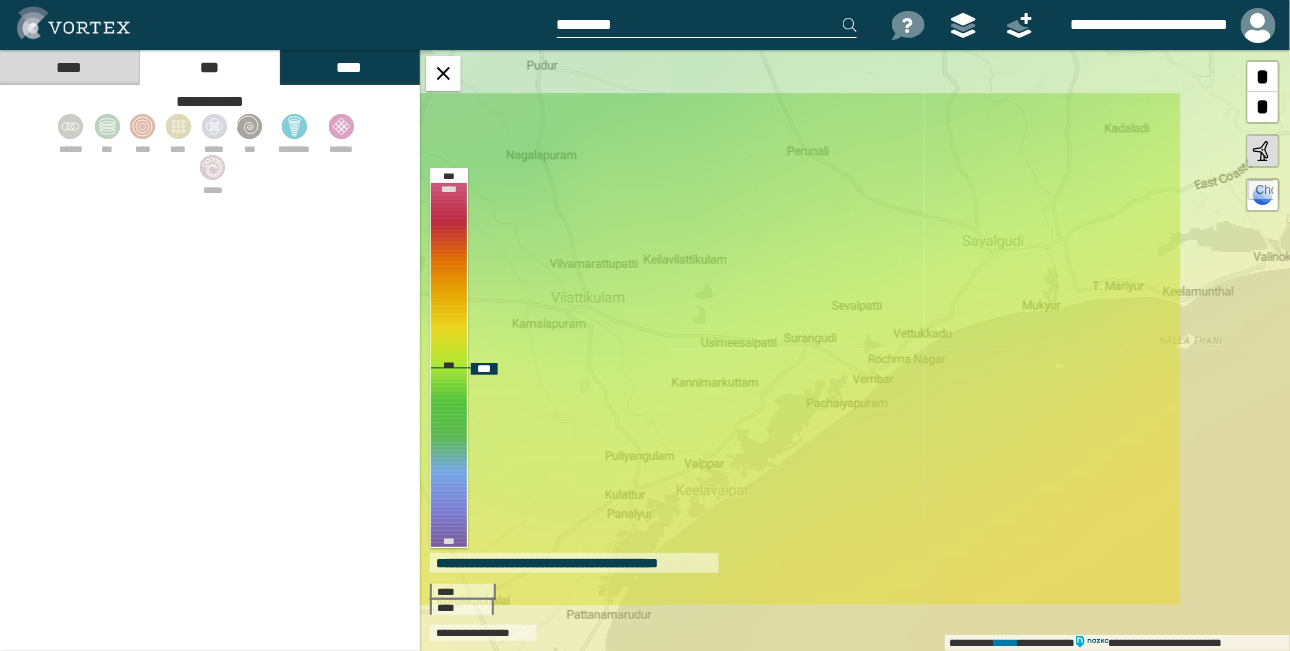 click on "**********" at bounding box center (855, 350) 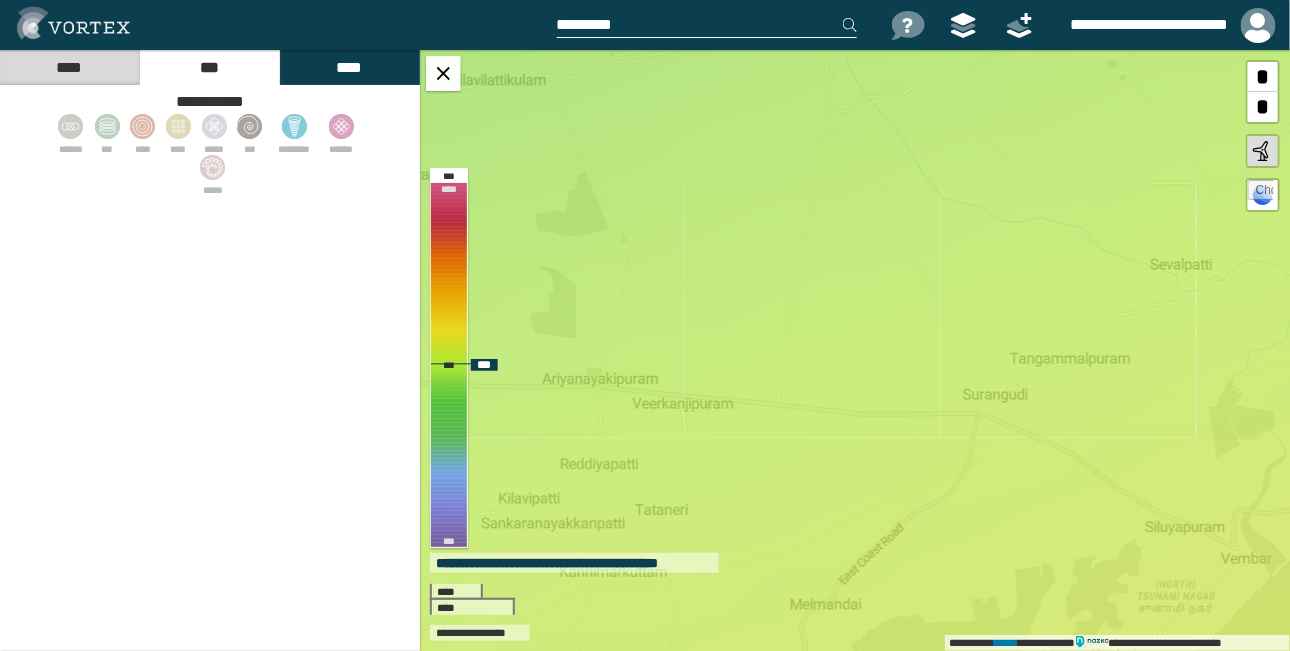 drag, startPoint x: 782, startPoint y: 401, endPoint x: 754, endPoint y: 335, distance: 71.693794 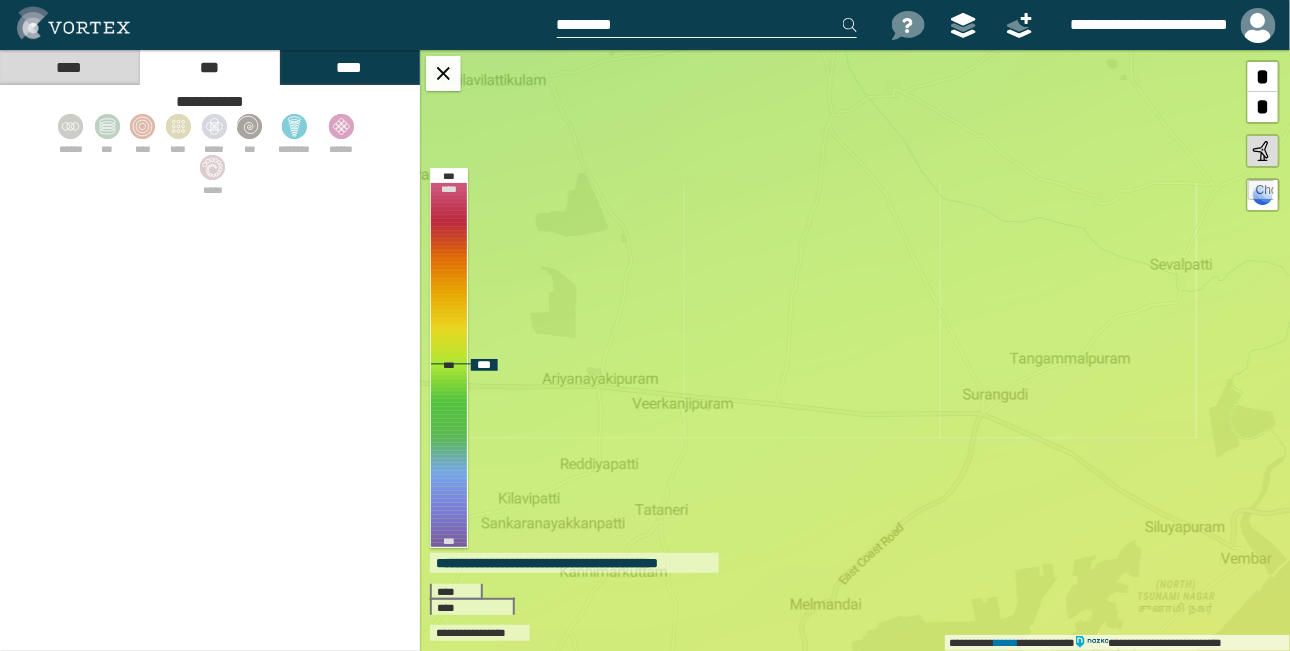 click on "**********" at bounding box center (855, 350) 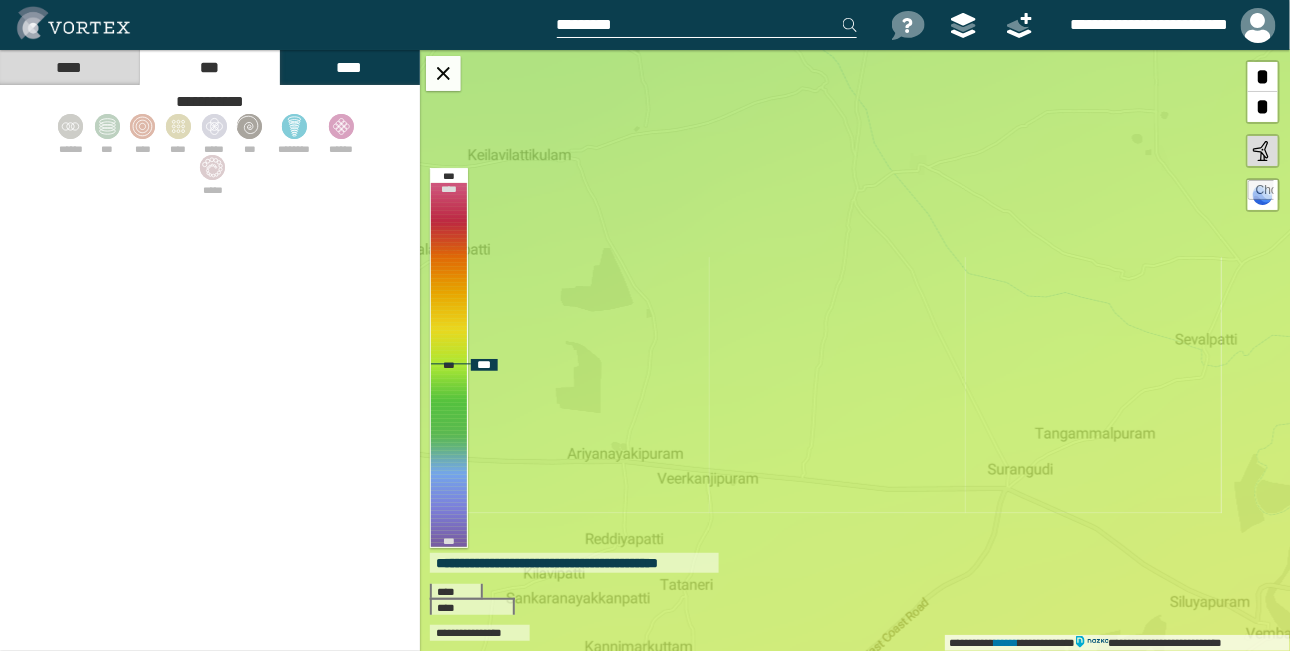 drag, startPoint x: 754, startPoint y: 335, endPoint x: 777, endPoint y: 409, distance: 77.491936 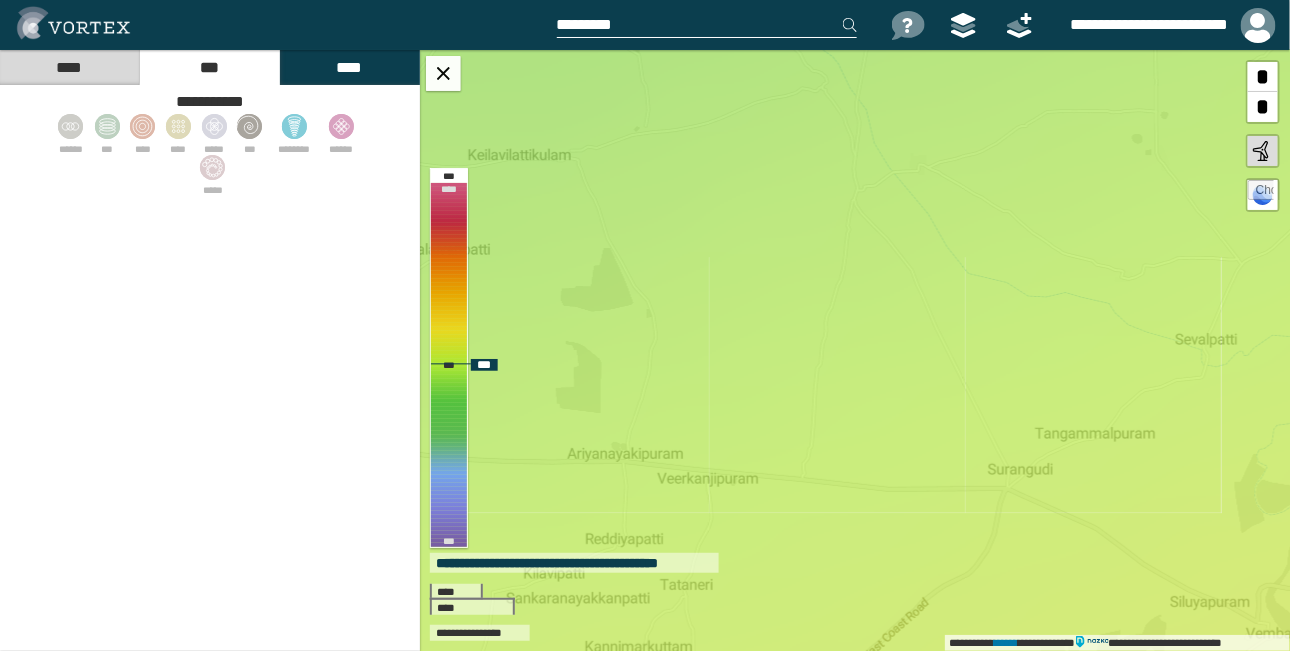 click on "**********" at bounding box center (855, 350) 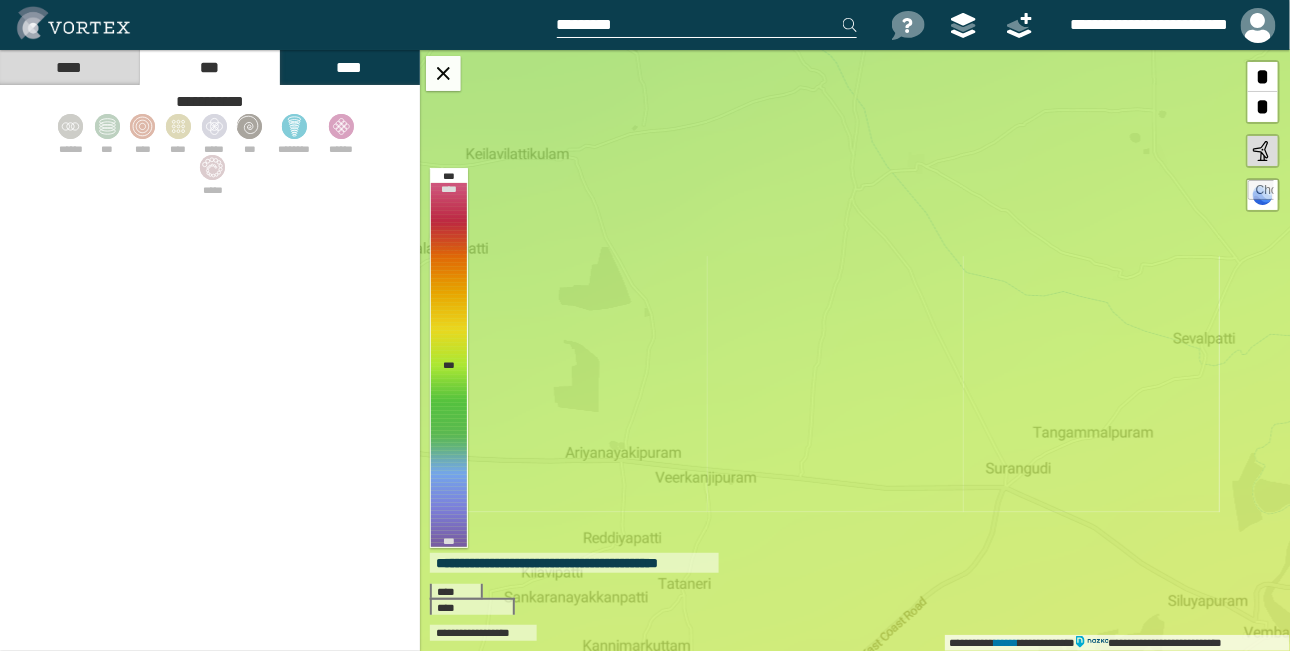 click on "****" at bounding box center [349, 67] 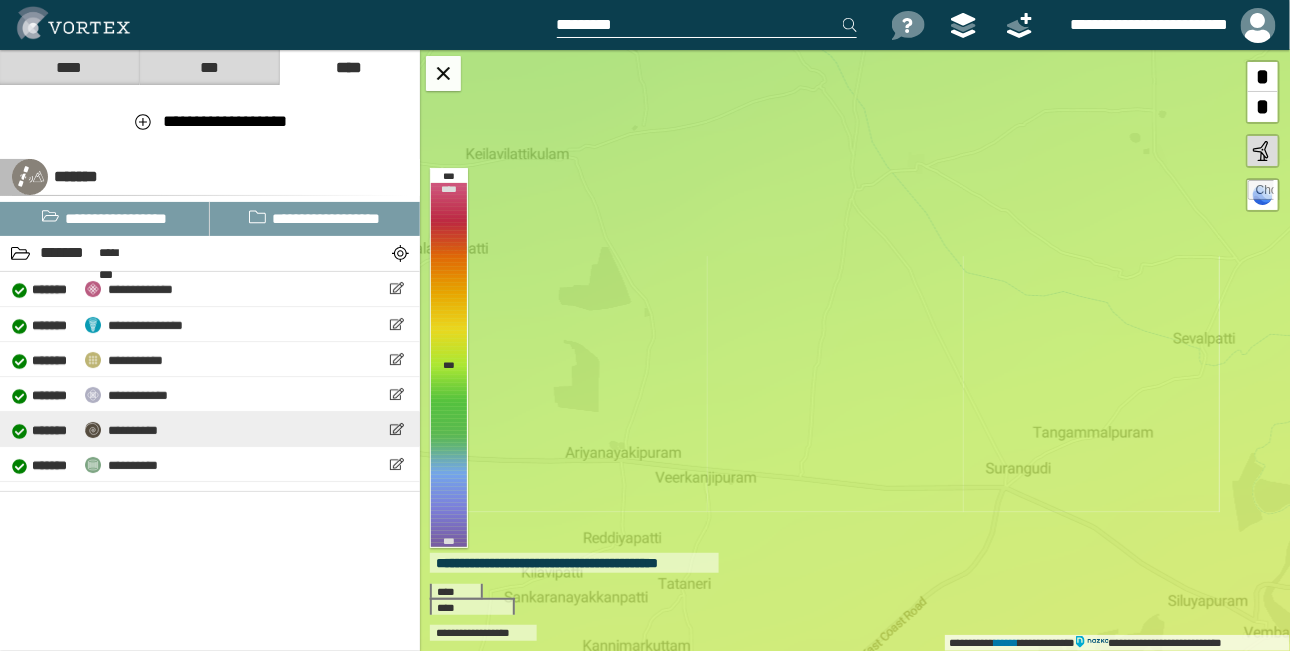 click on "**********" at bounding box center (133, 430) 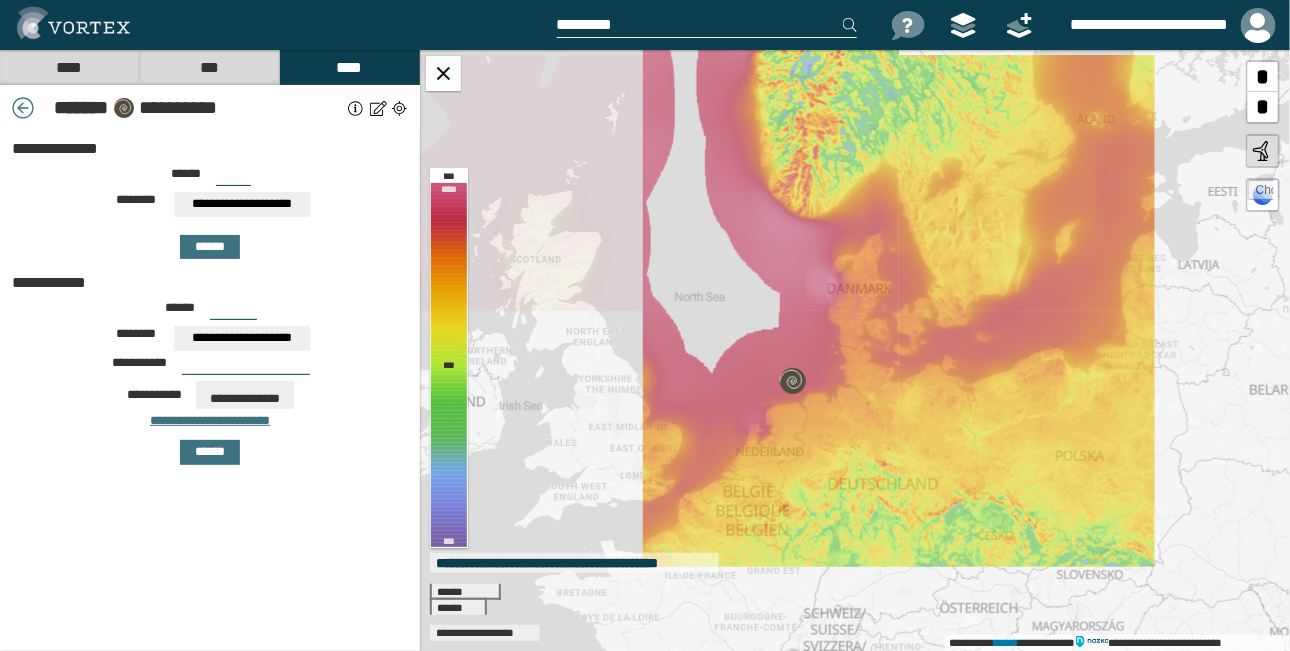 click at bounding box center [23, 108] 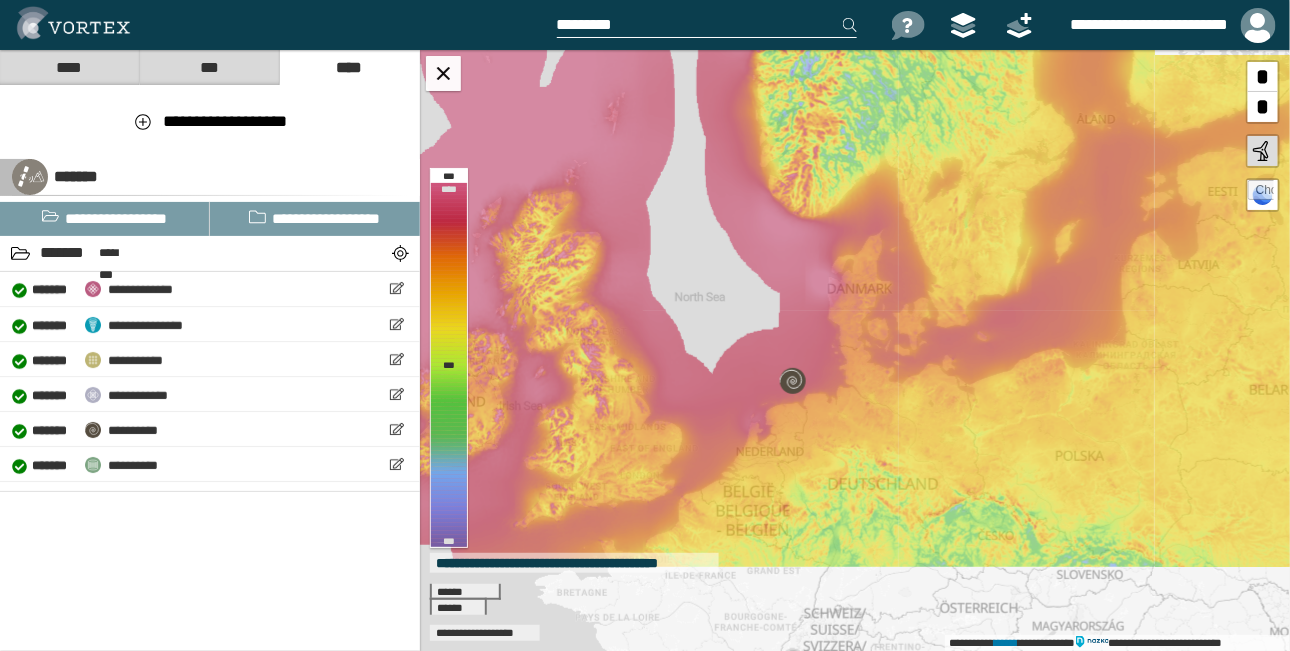 click on "***" at bounding box center [209, 67] 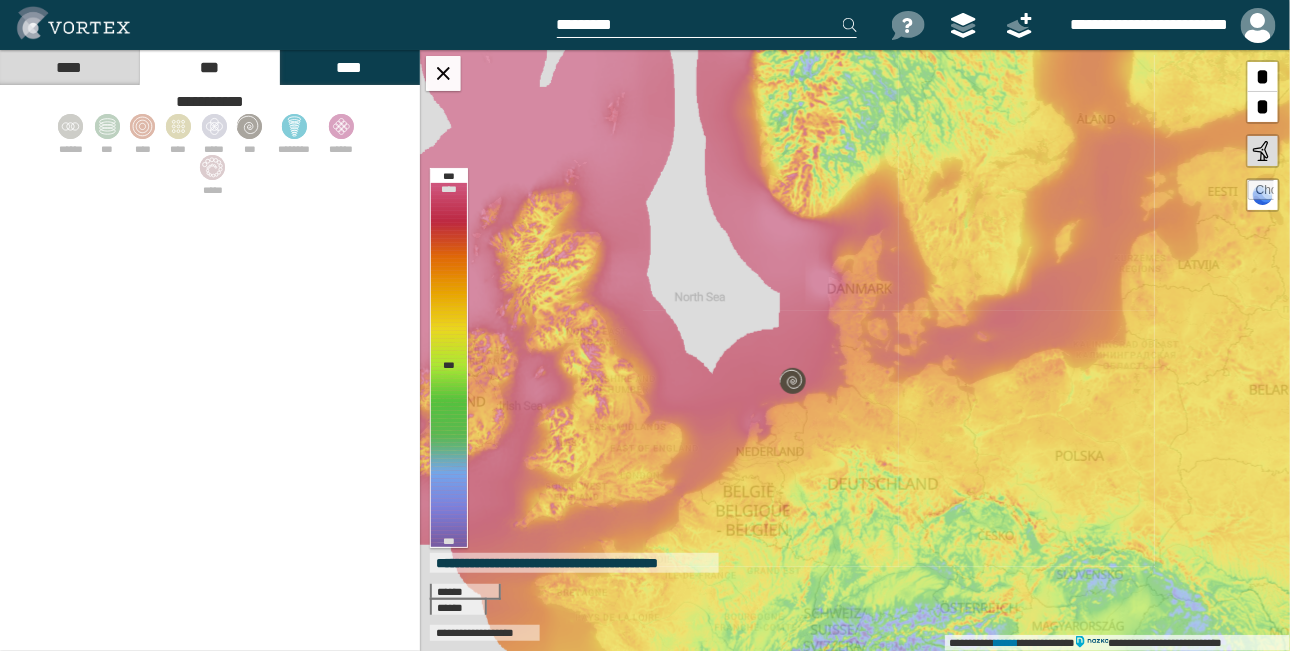 click on "****" at bounding box center (69, 67) 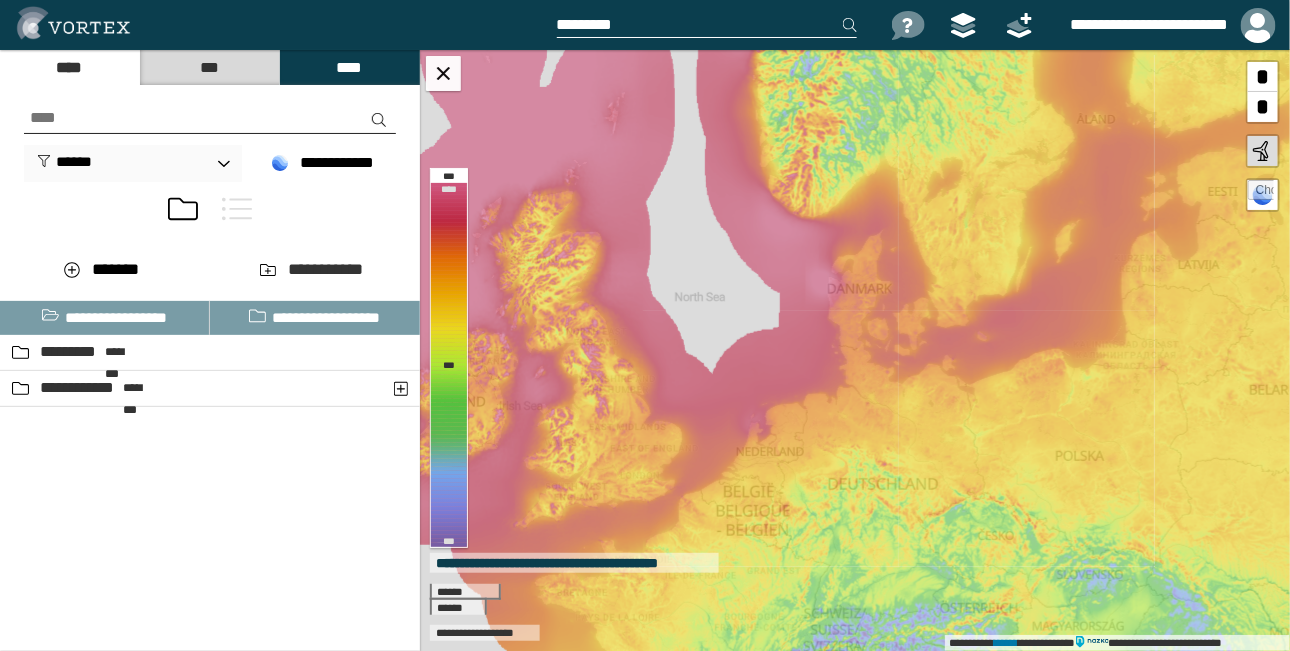 click on "****" at bounding box center (349, 67) 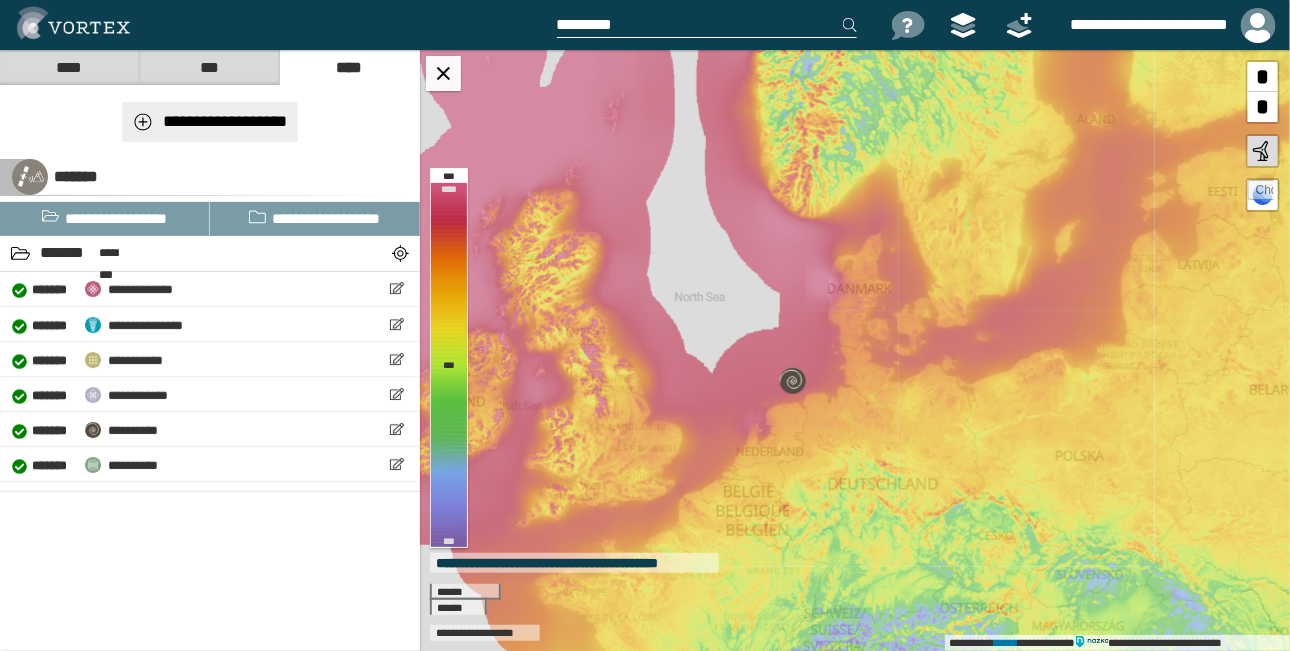 click on "**********" at bounding box center [210, 122] 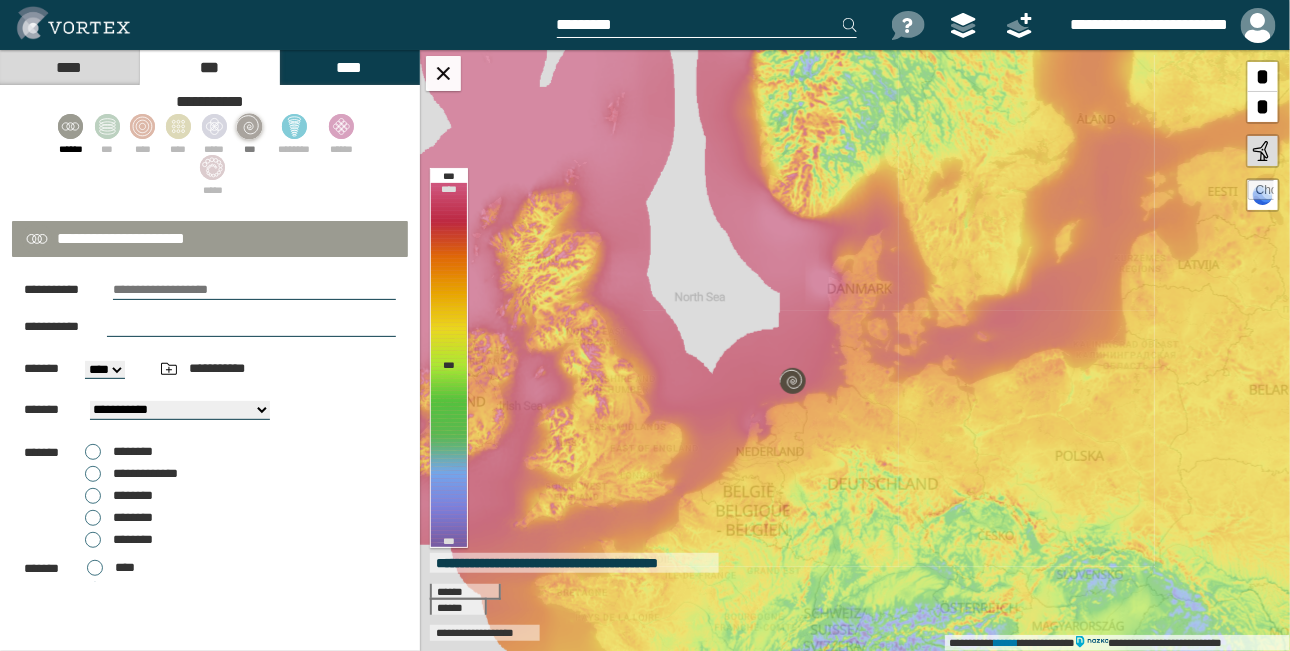 click at bounding box center (250, 126) 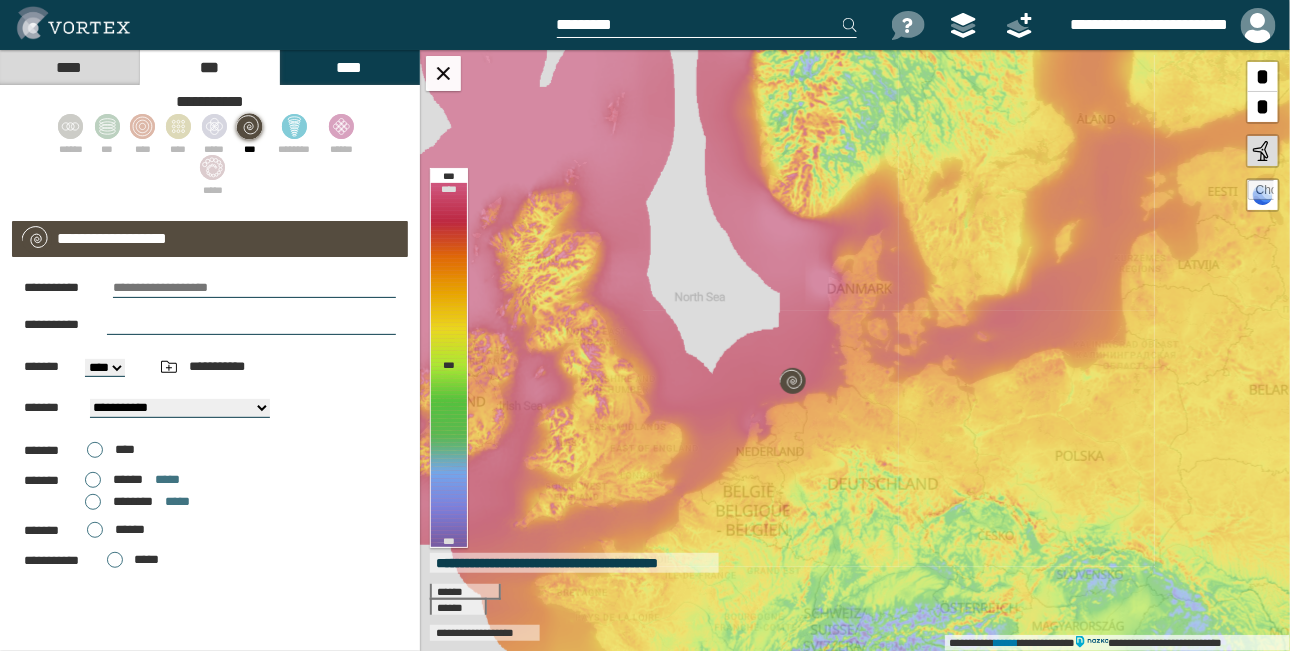 scroll, scrollTop: 0, scrollLeft: 0, axis: both 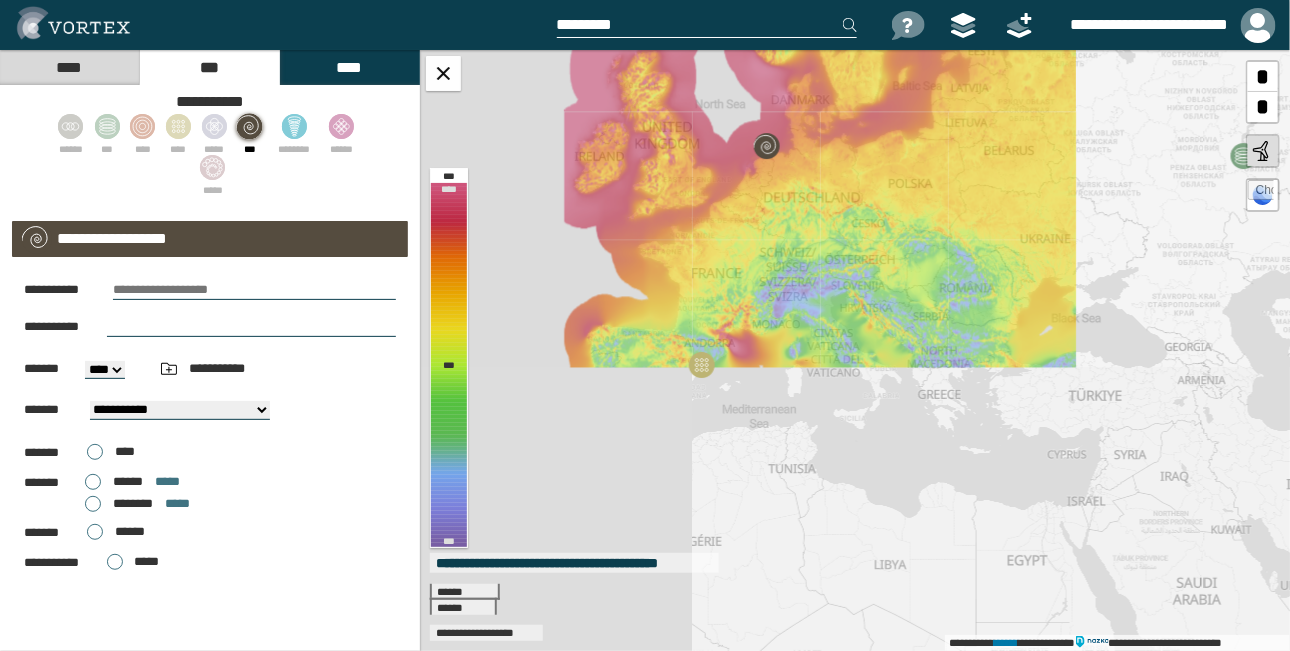 drag, startPoint x: 879, startPoint y: 482, endPoint x: 798, endPoint y: 140, distance: 351.46124 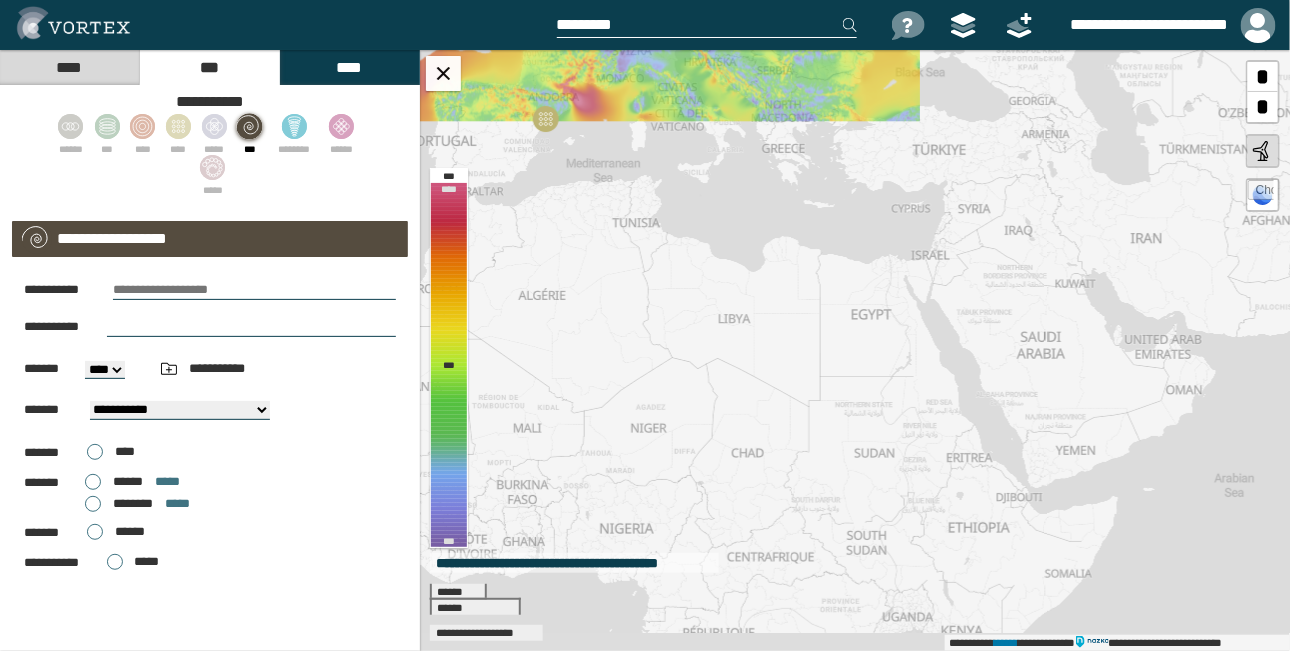 drag, startPoint x: 917, startPoint y: 420, endPoint x: 707, endPoint y: 144, distance: 346.80832 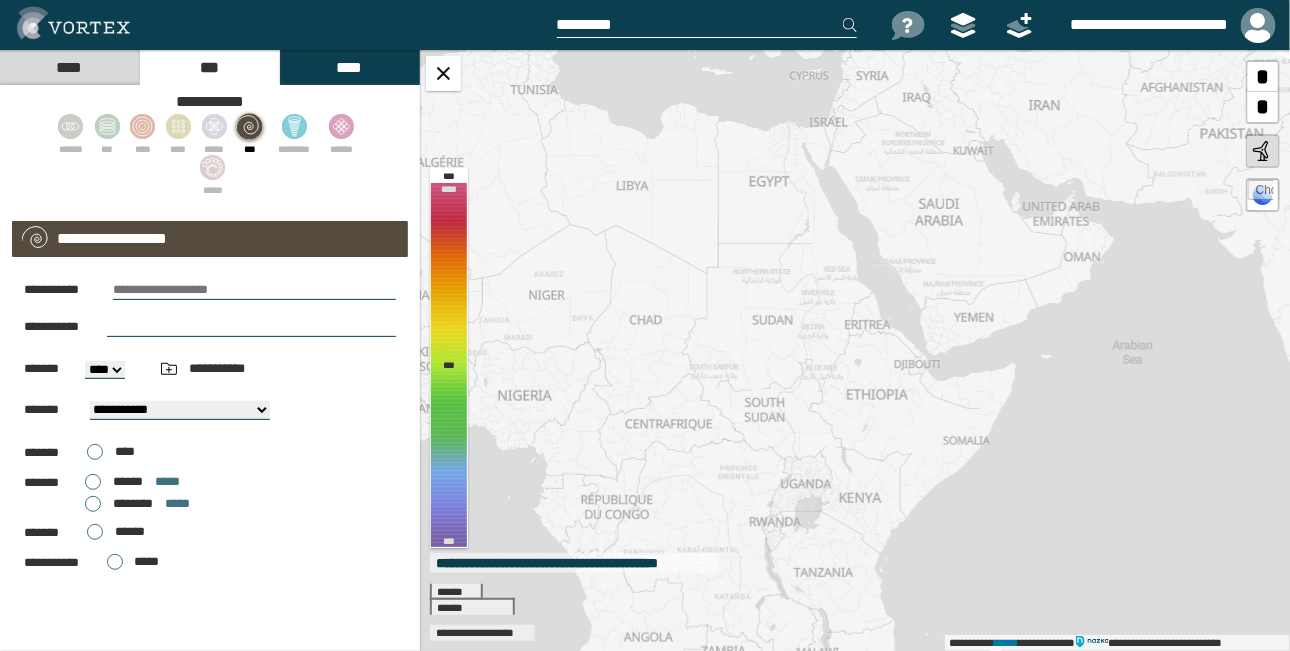 drag, startPoint x: 952, startPoint y: 355, endPoint x: 608, endPoint y: 370, distance: 344.32687 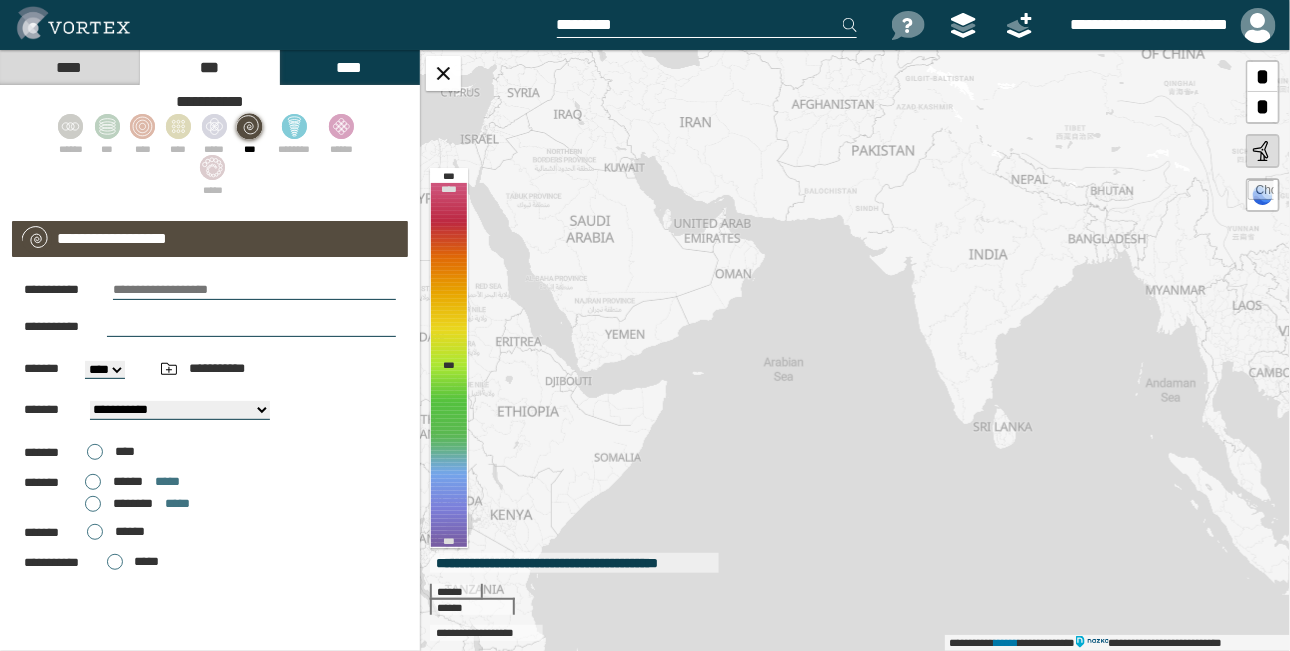 drag, startPoint x: 921, startPoint y: 331, endPoint x: 716, endPoint y: 421, distance: 223.88614 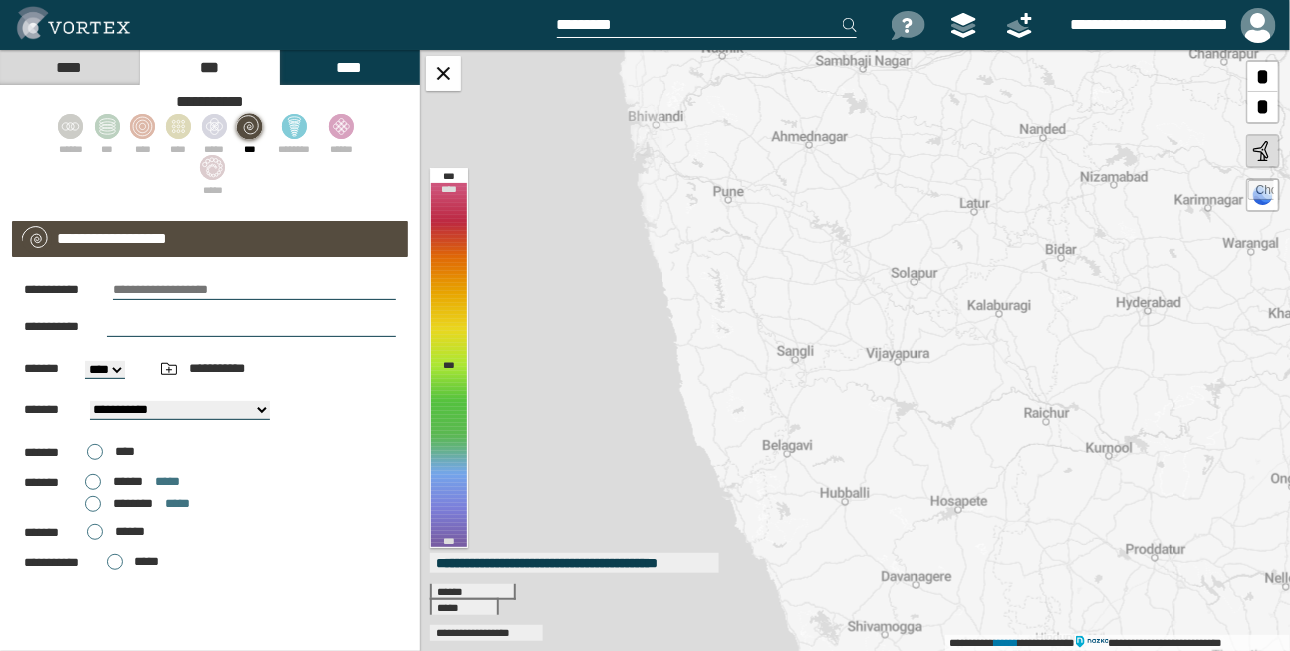 drag, startPoint x: 782, startPoint y: 202, endPoint x: 724, endPoint y: 423, distance: 228.48413 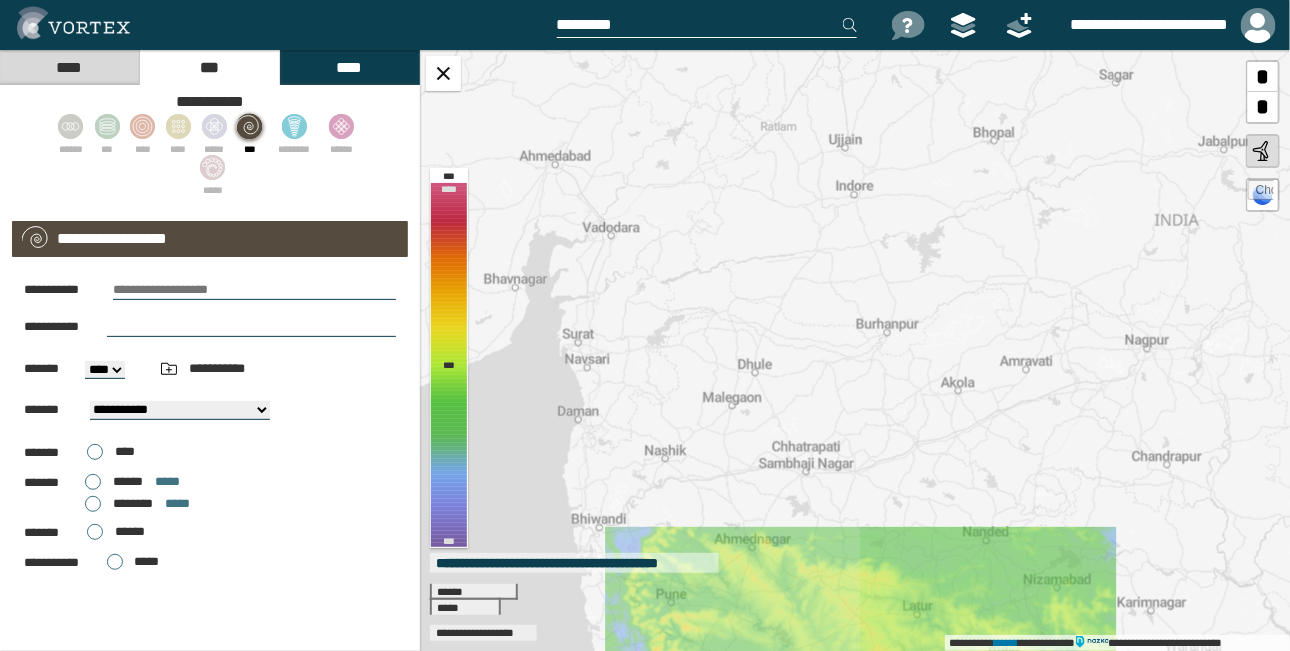 drag, startPoint x: 730, startPoint y: 164, endPoint x: 730, endPoint y: 380, distance: 216 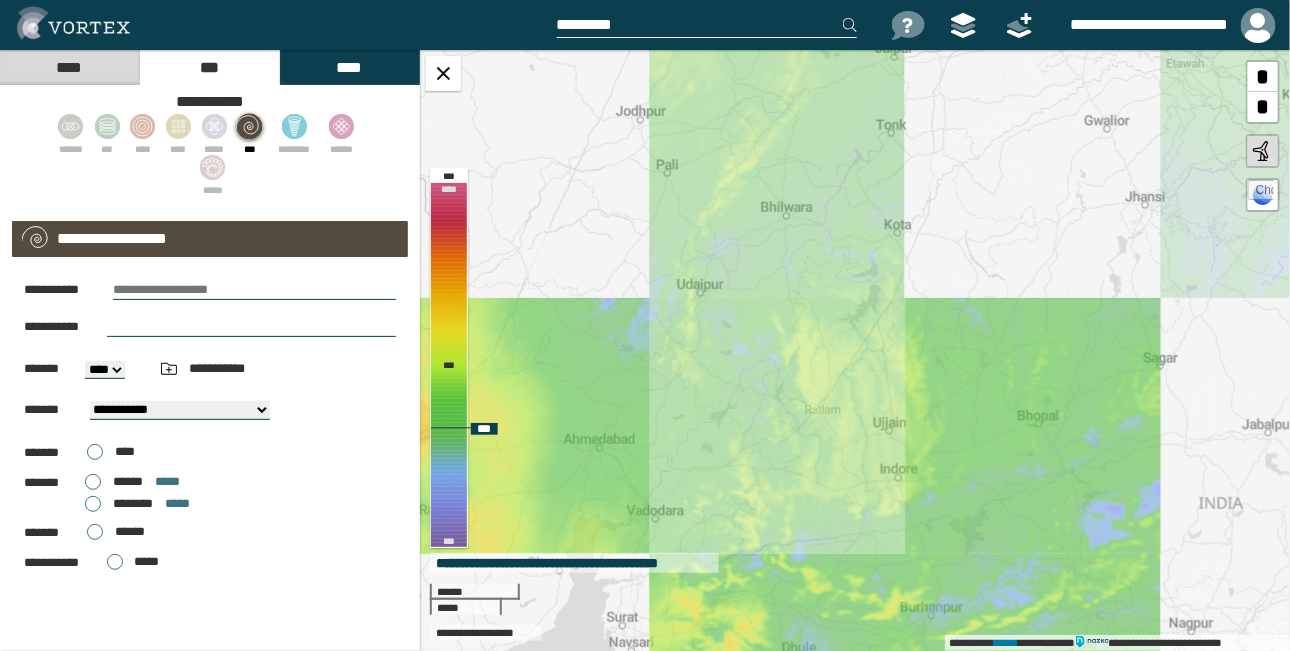 drag, startPoint x: 746, startPoint y: 334, endPoint x: 760, endPoint y: 407, distance: 74.330345 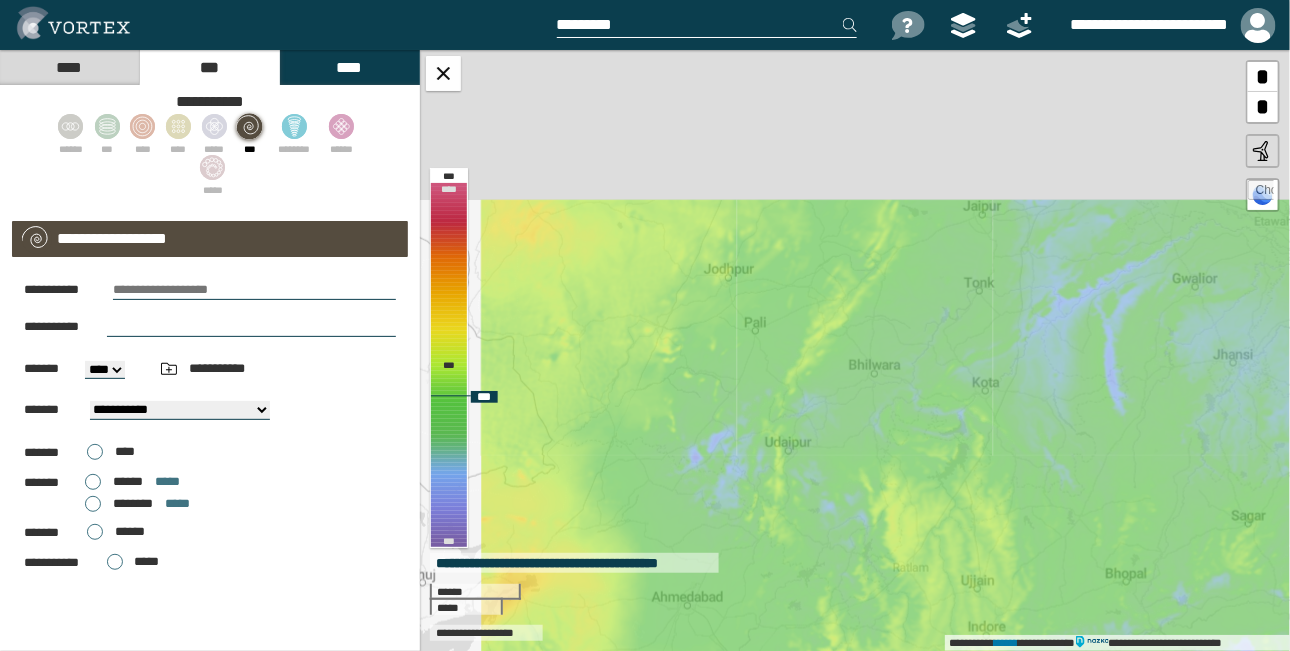 drag, startPoint x: 691, startPoint y: 238, endPoint x: 779, endPoint y: 397, distance: 181.72781 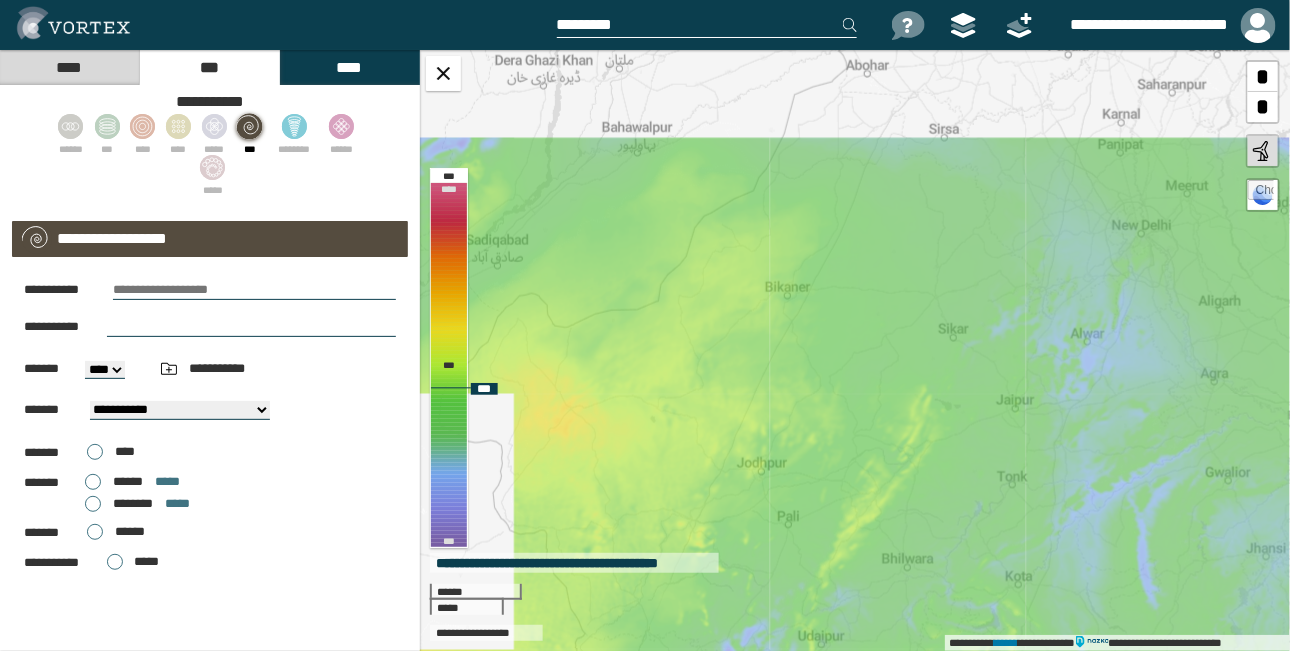 drag, startPoint x: 740, startPoint y: 235, endPoint x: 773, endPoint y: 434, distance: 201.71762 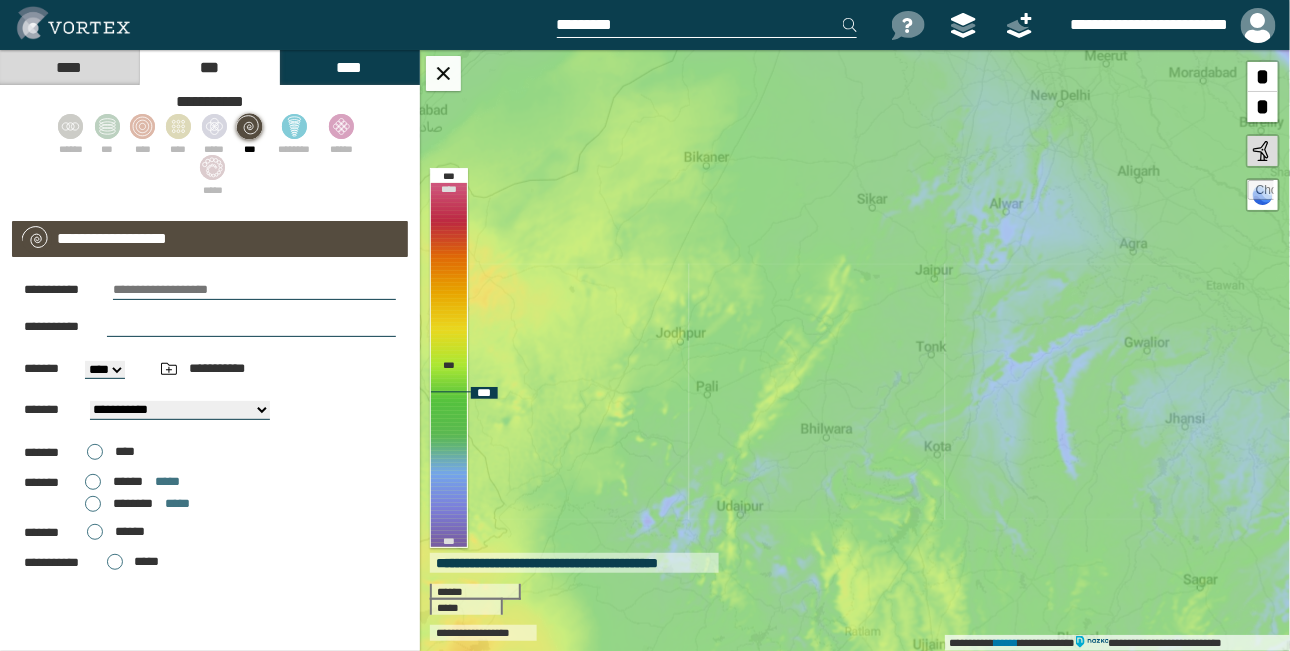 drag, startPoint x: 835, startPoint y: 407, endPoint x: 754, endPoint y: 271, distance: 158.29404 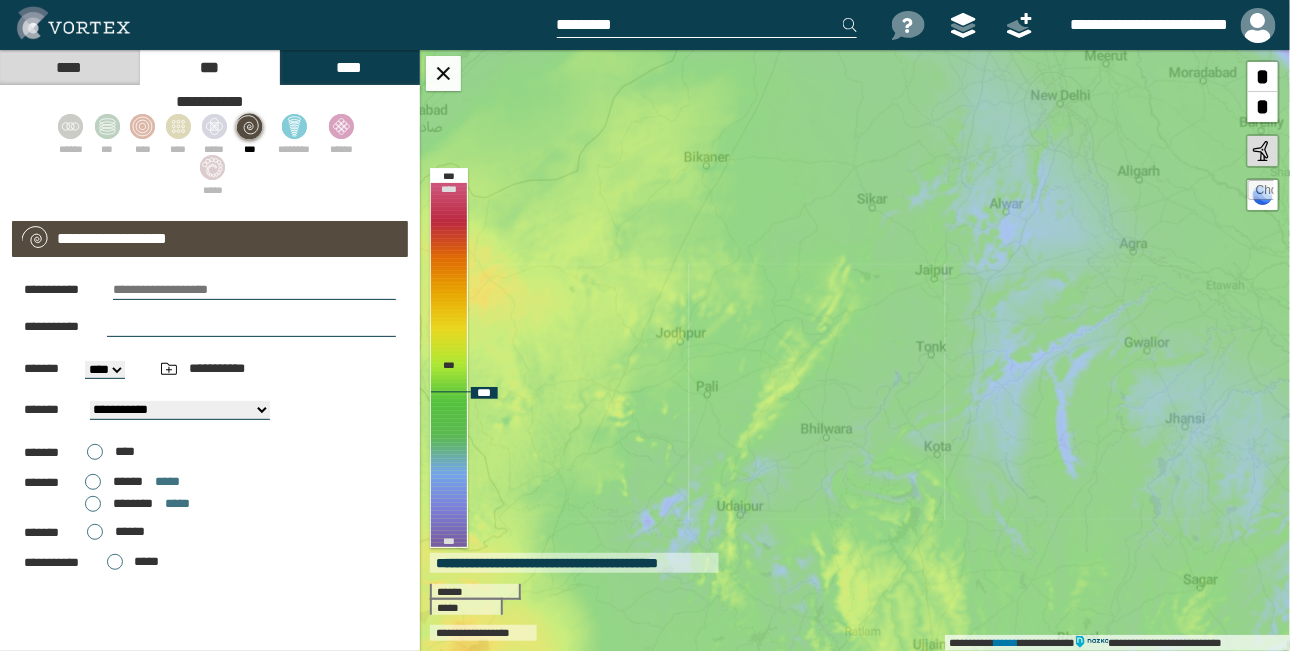 click on "**********" at bounding box center [855, 350] 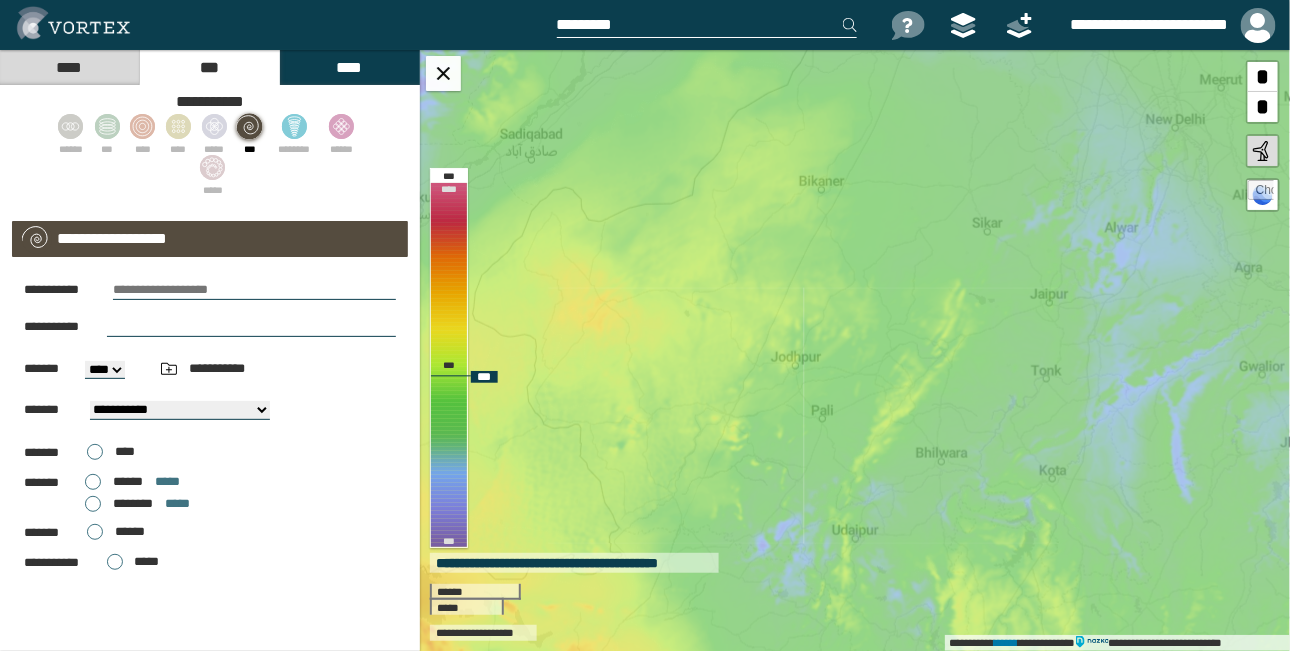 drag, startPoint x: 677, startPoint y: 339, endPoint x: 800, endPoint y: 364, distance: 125.51494 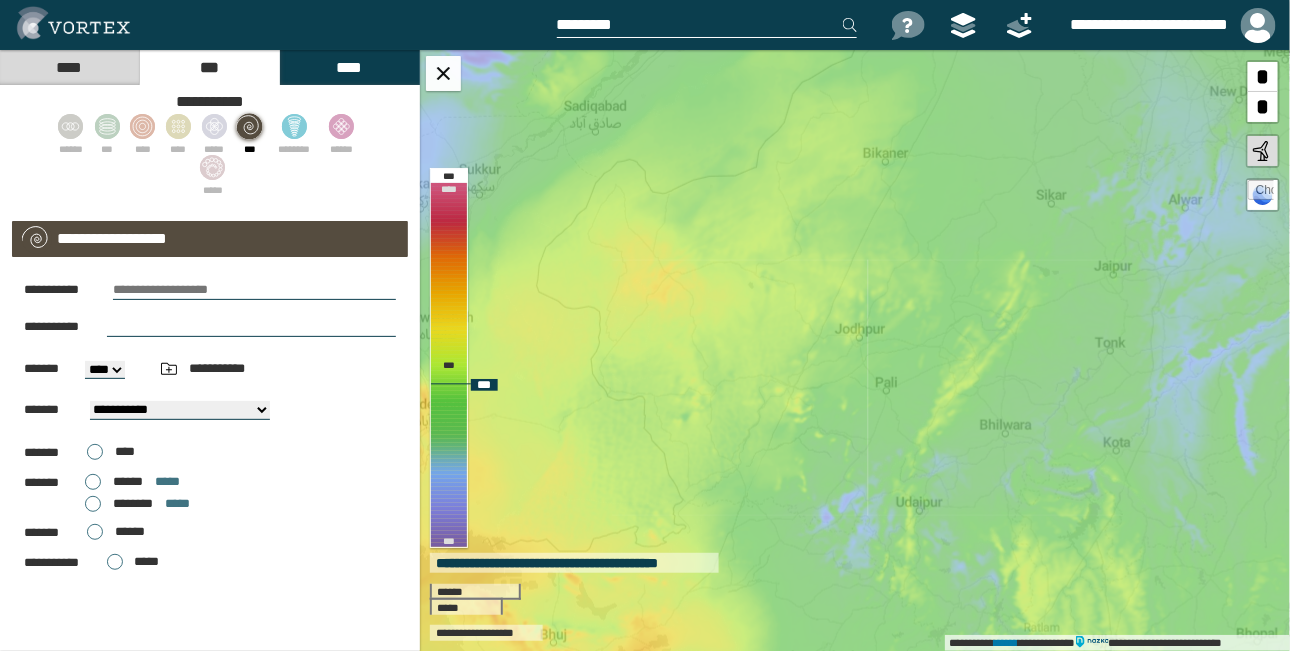 click on "**********" at bounding box center (855, 350) 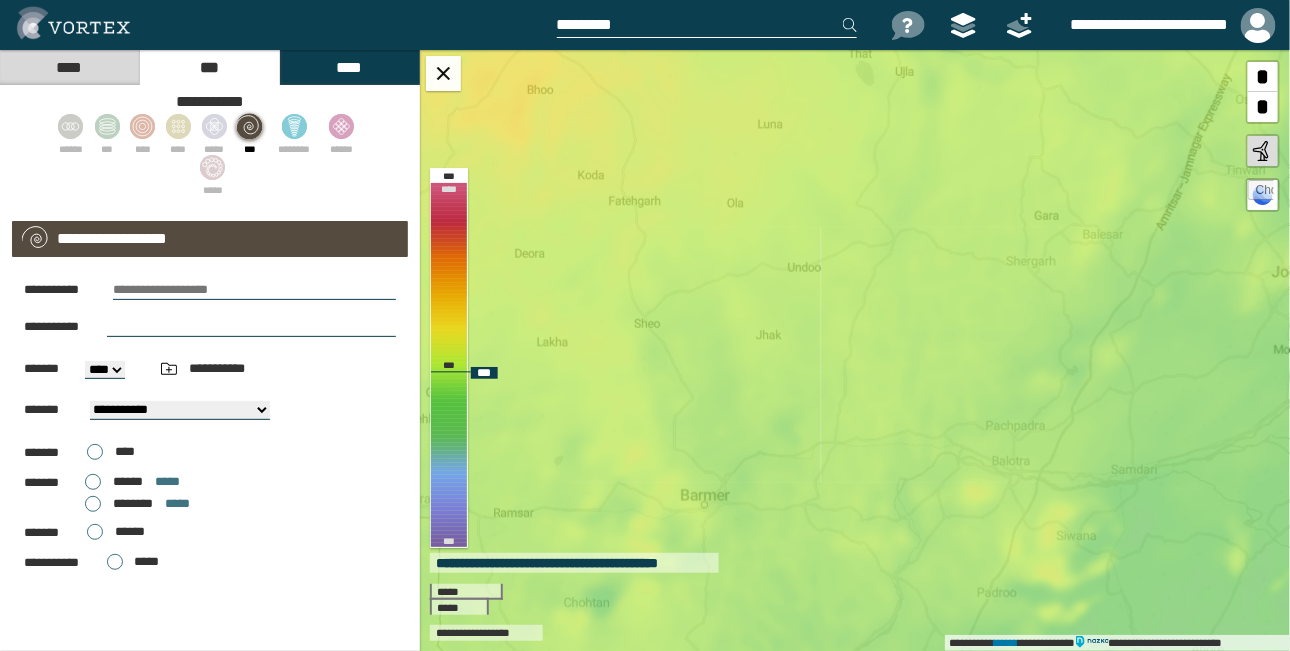 drag, startPoint x: 698, startPoint y: 395, endPoint x: 724, endPoint y: 319, distance: 80.32434 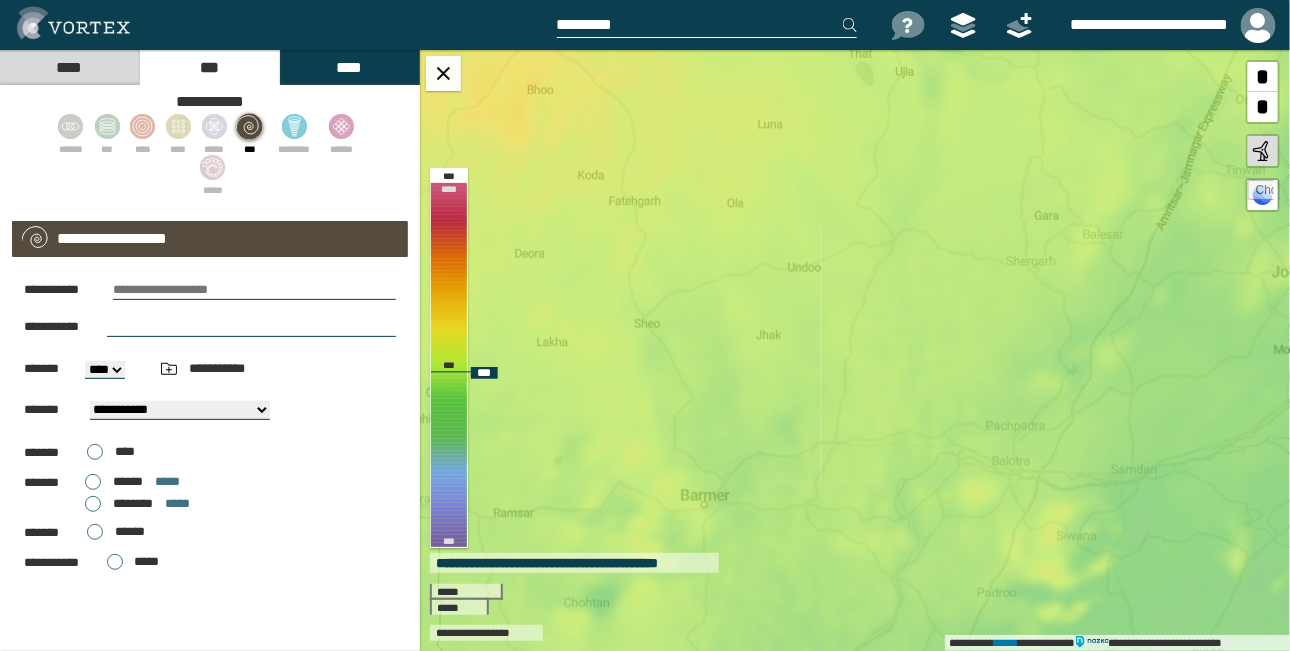 click on "**********" at bounding box center [855, 350] 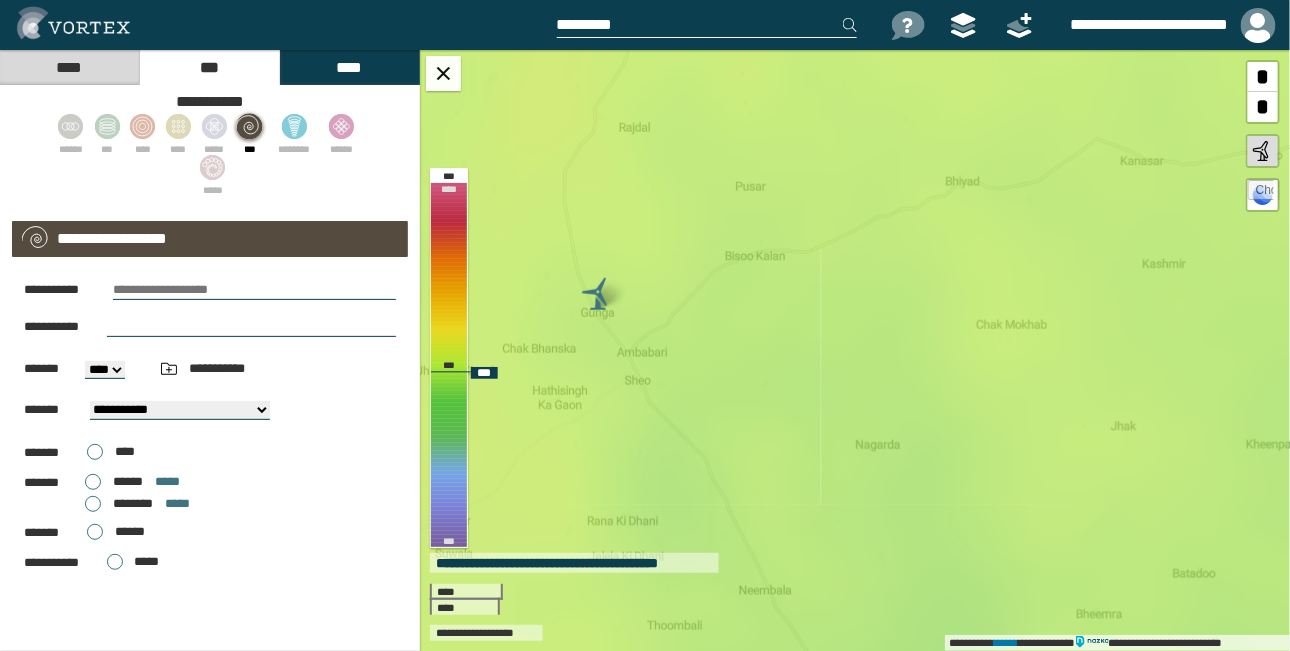 click on "**********" at bounding box center (855, 350) 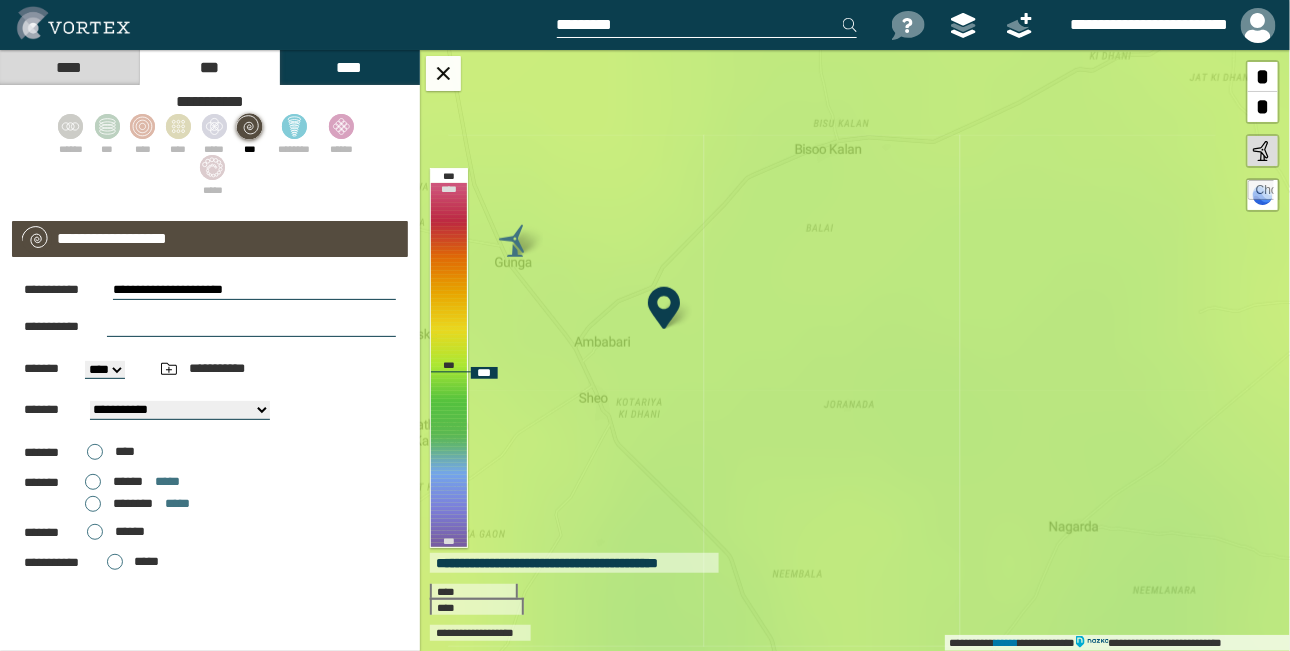 click on "**********" at bounding box center [855, 350] 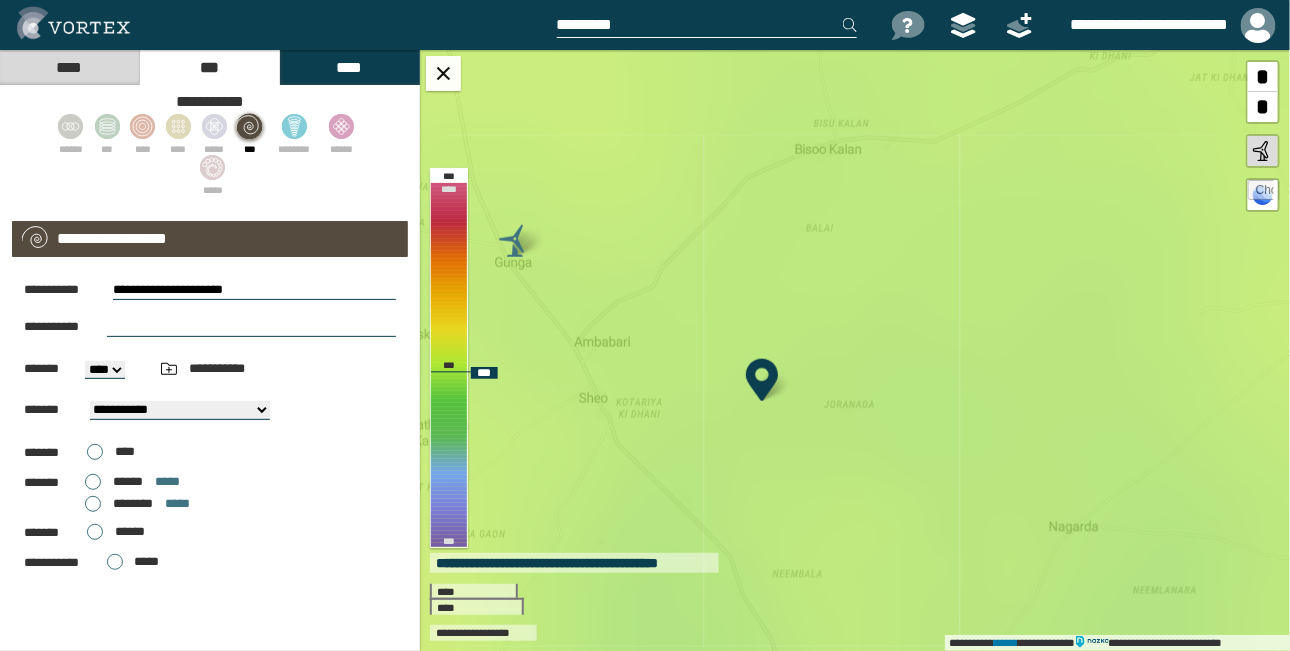 click on "**********" at bounding box center [855, 350] 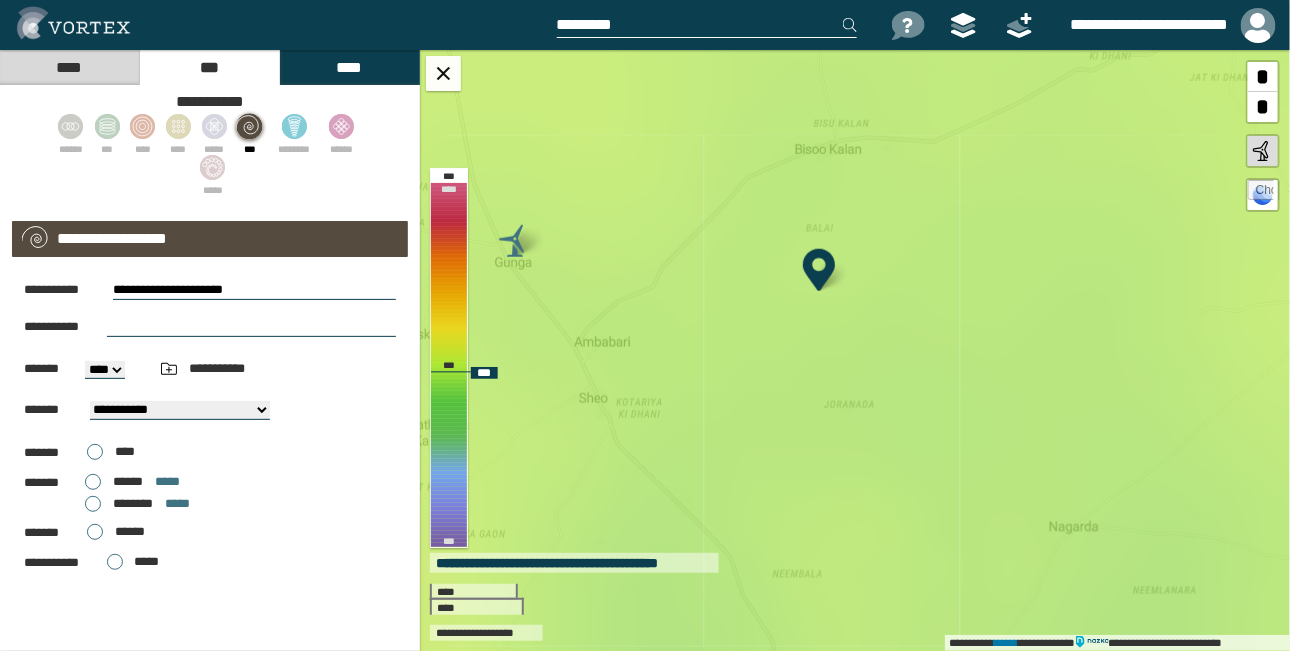 click on "**********" at bounding box center (855, 350) 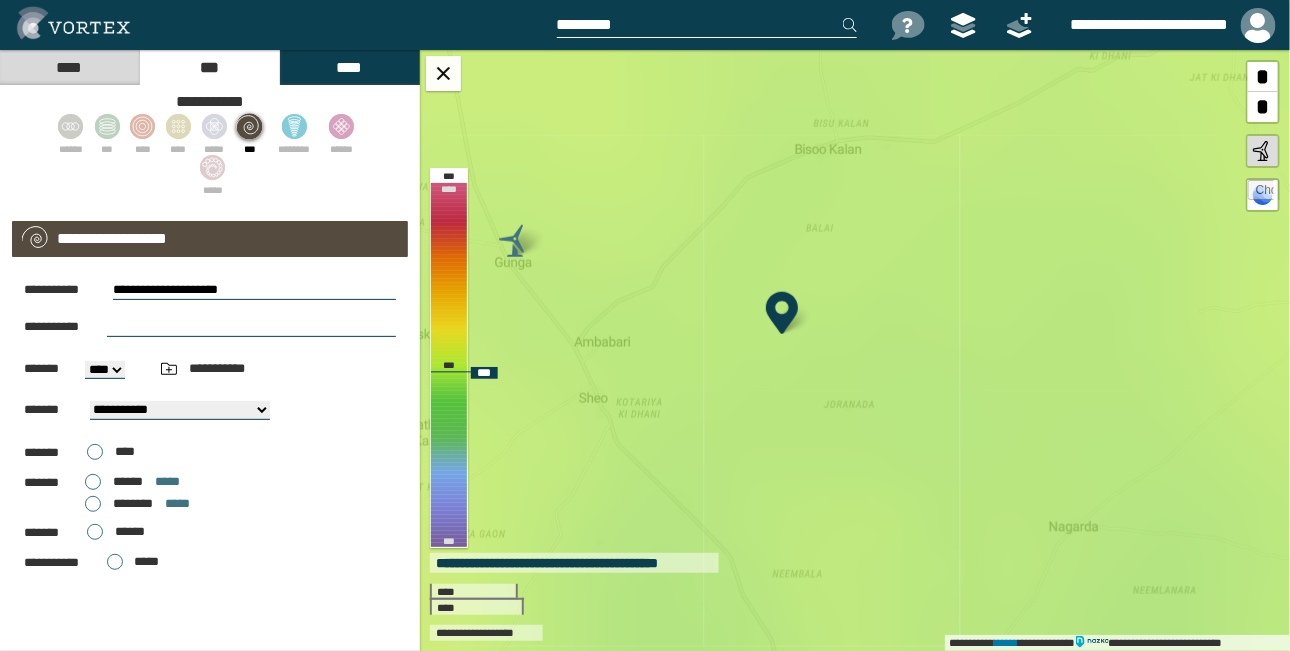 click on "**********" at bounding box center [855, 350] 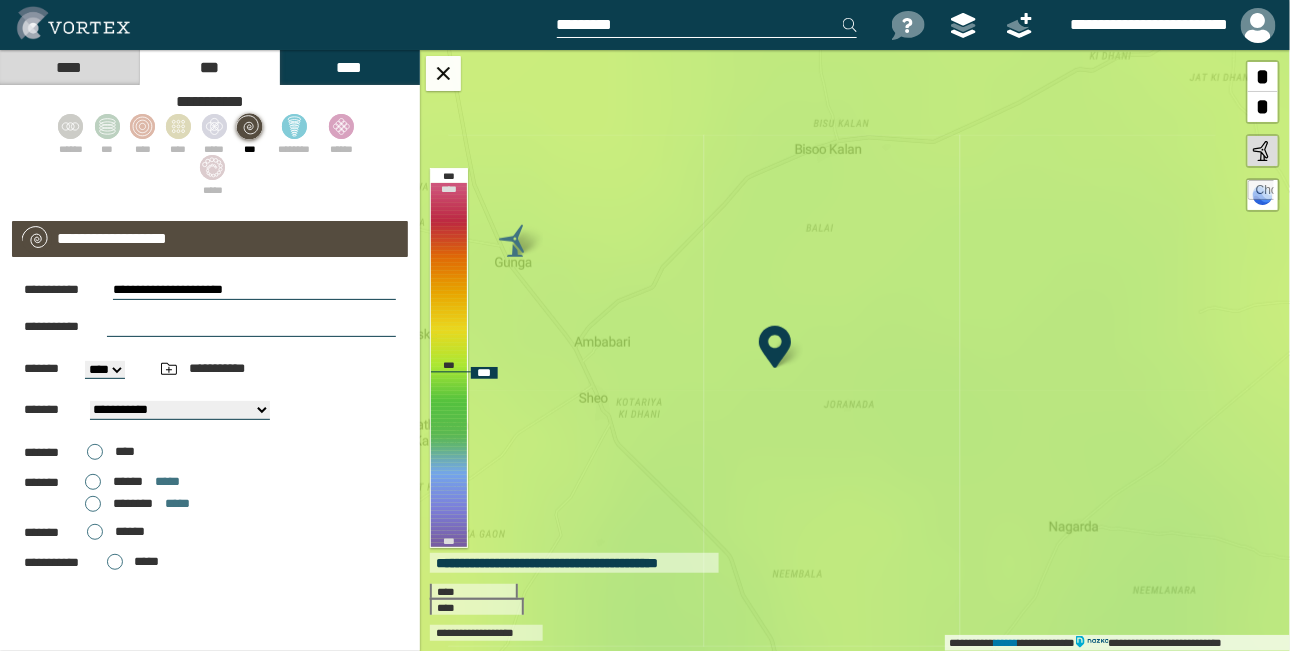 click on "**********" at bounding box center (855, 350) 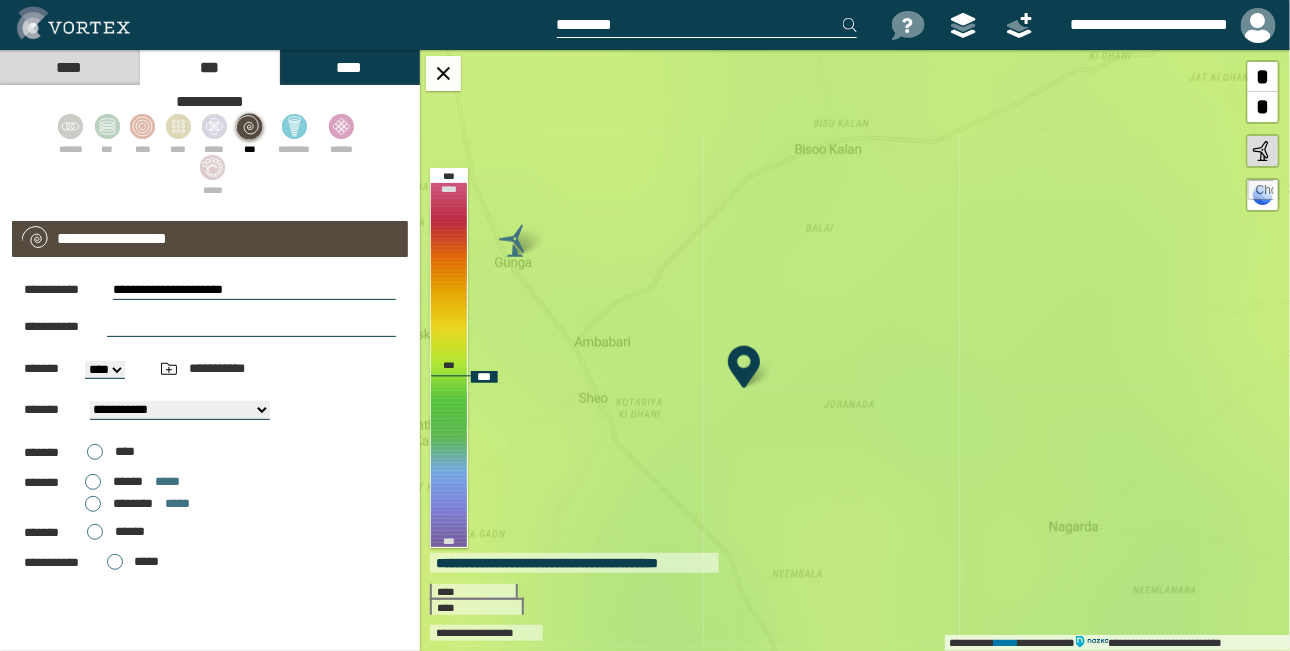 click on "**********" at bounding box center (855, 350) 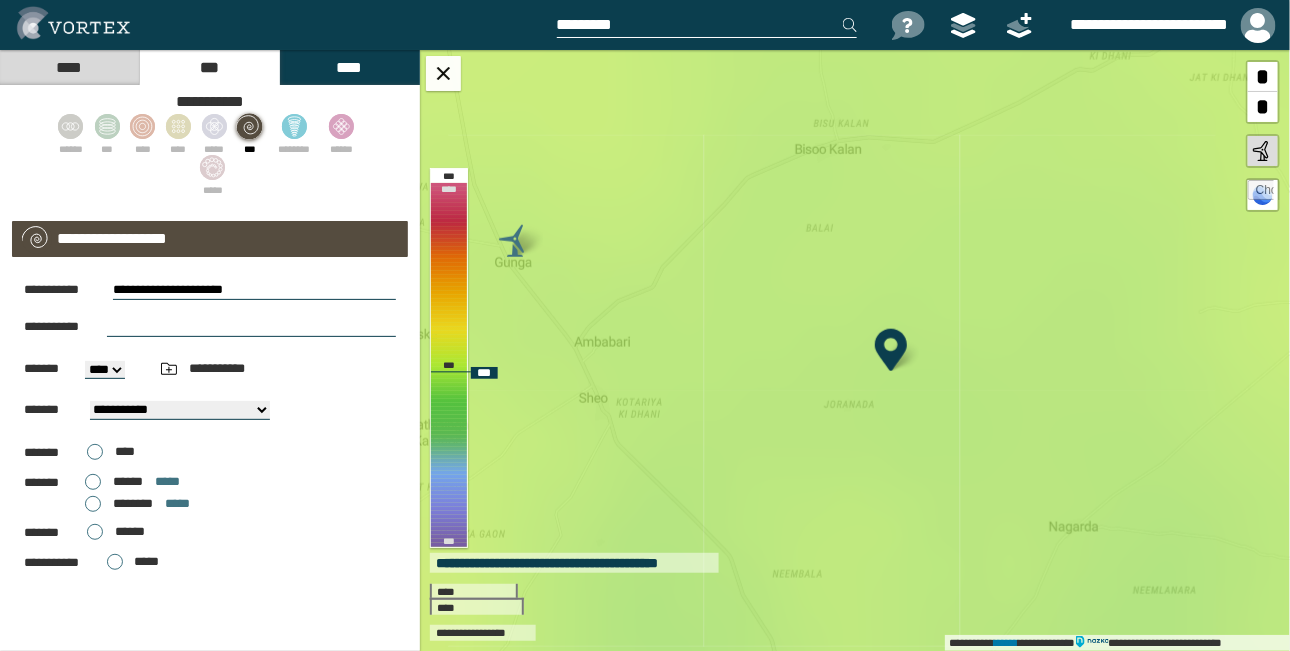 click on "**********" at bounding box center [855, 350] 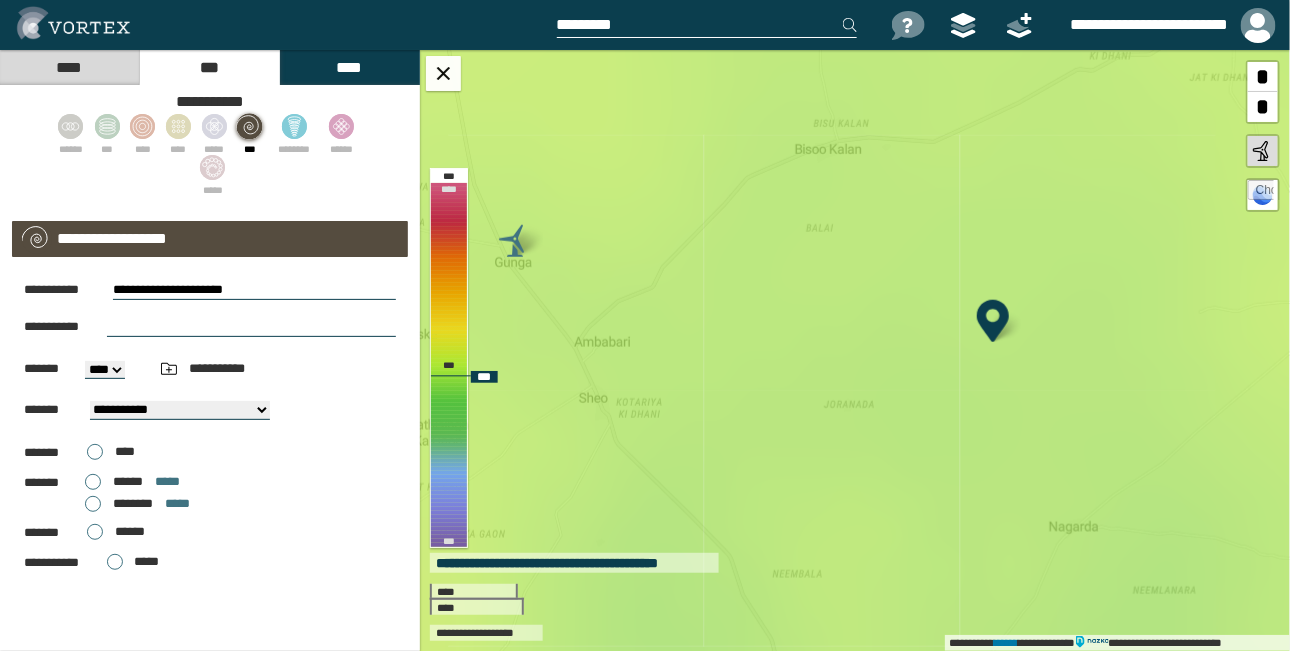 click on "**********" at bounding box center [855, 350] 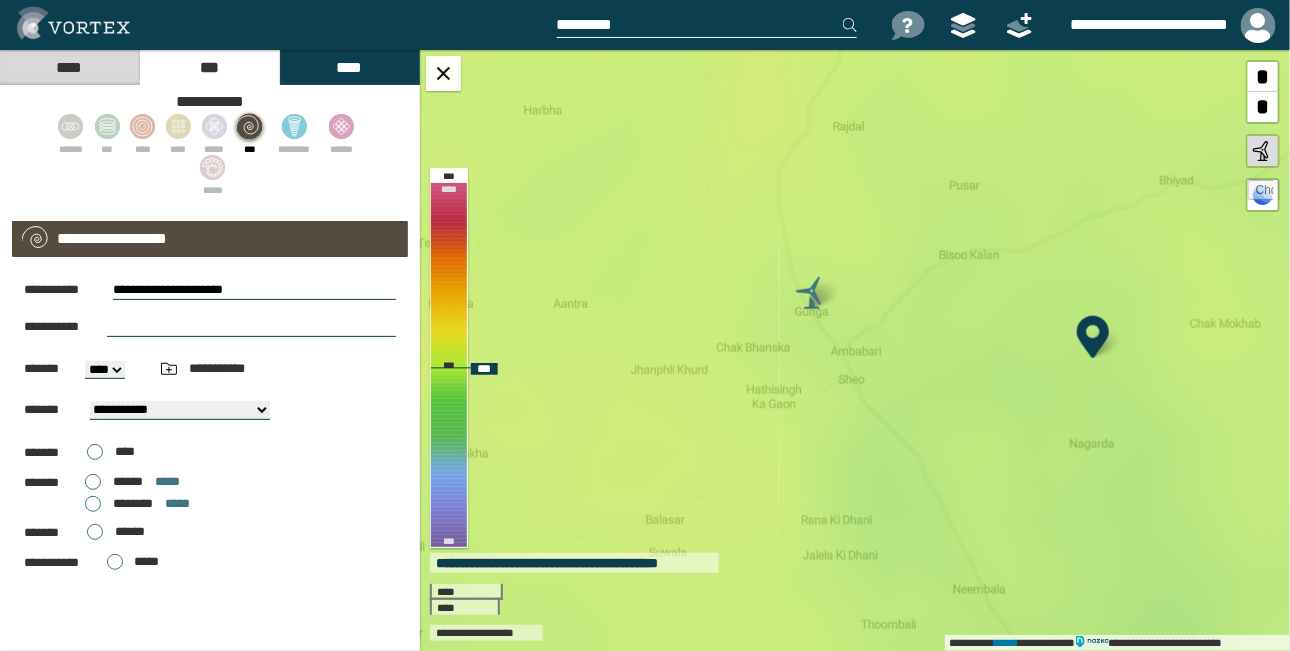 click on "**********" at bounding box center [855, 350] 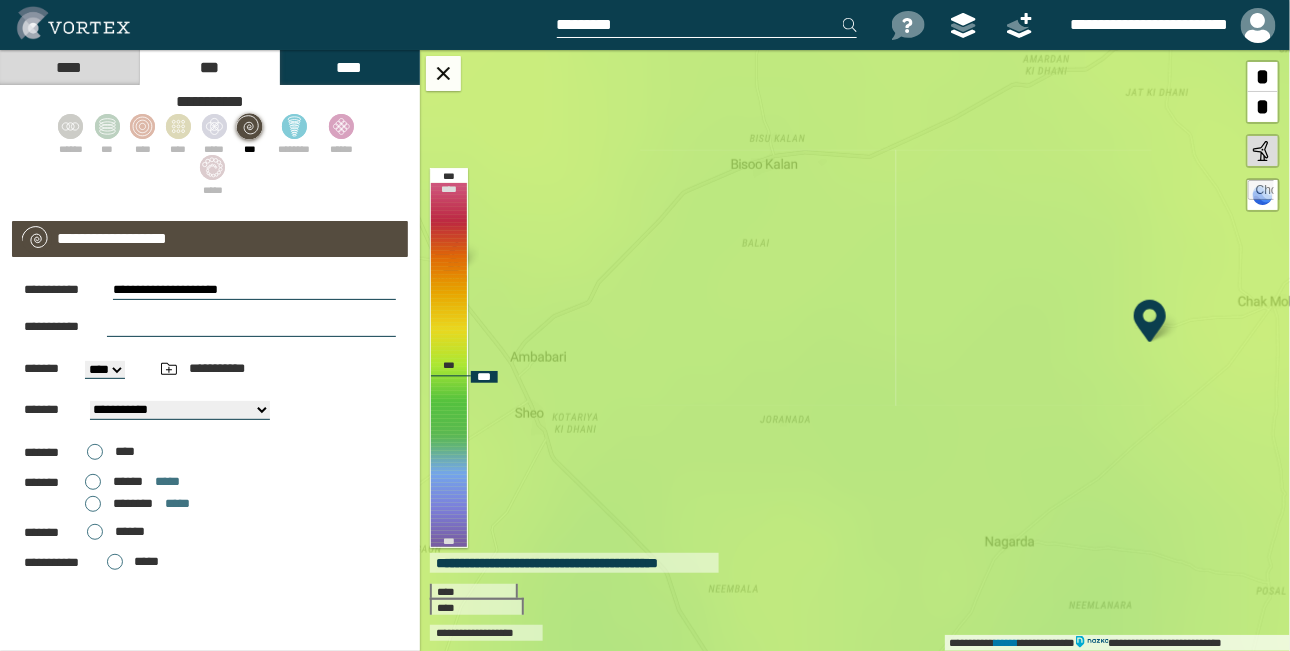 click on "**********" at bounding box center (855, 350) 